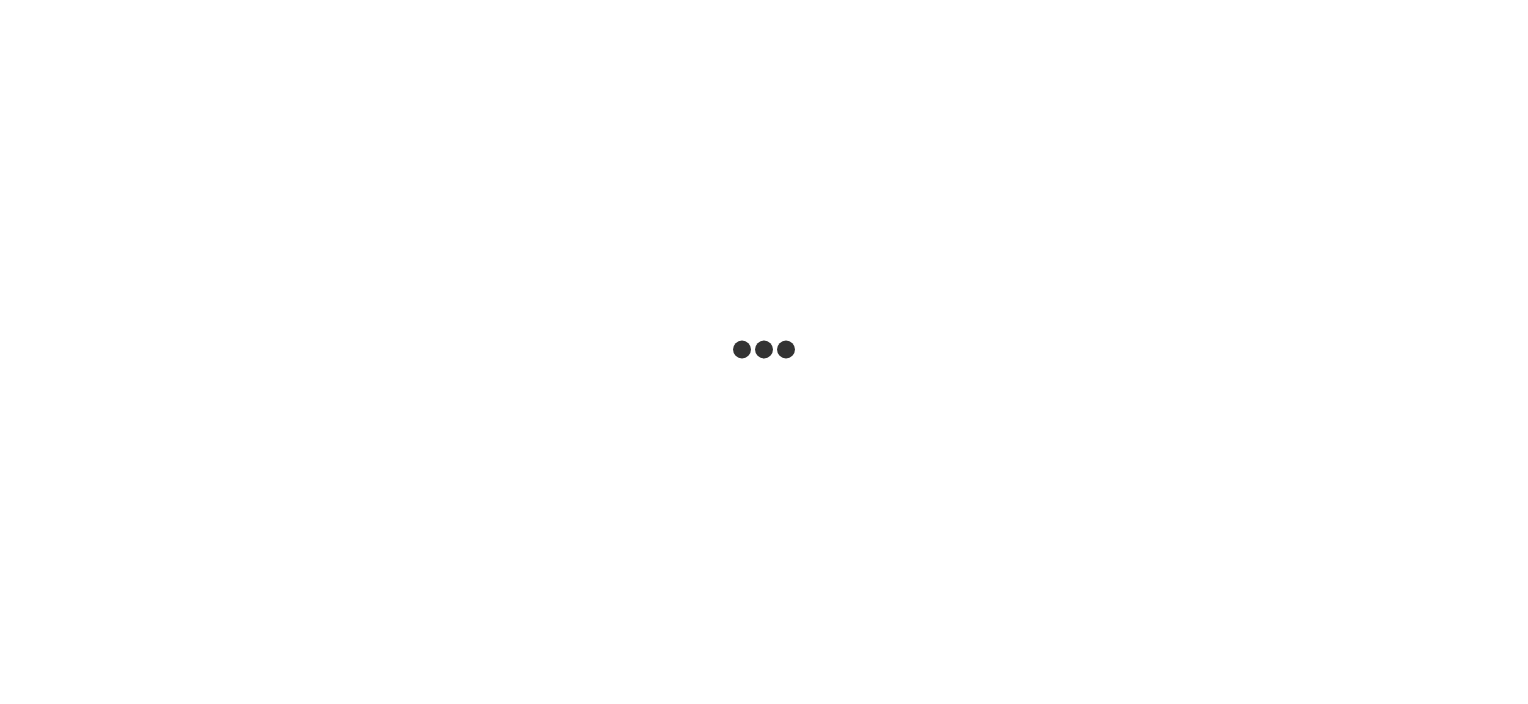 scroll, scrollTop: 0, scrollLeft: 0, axis: both 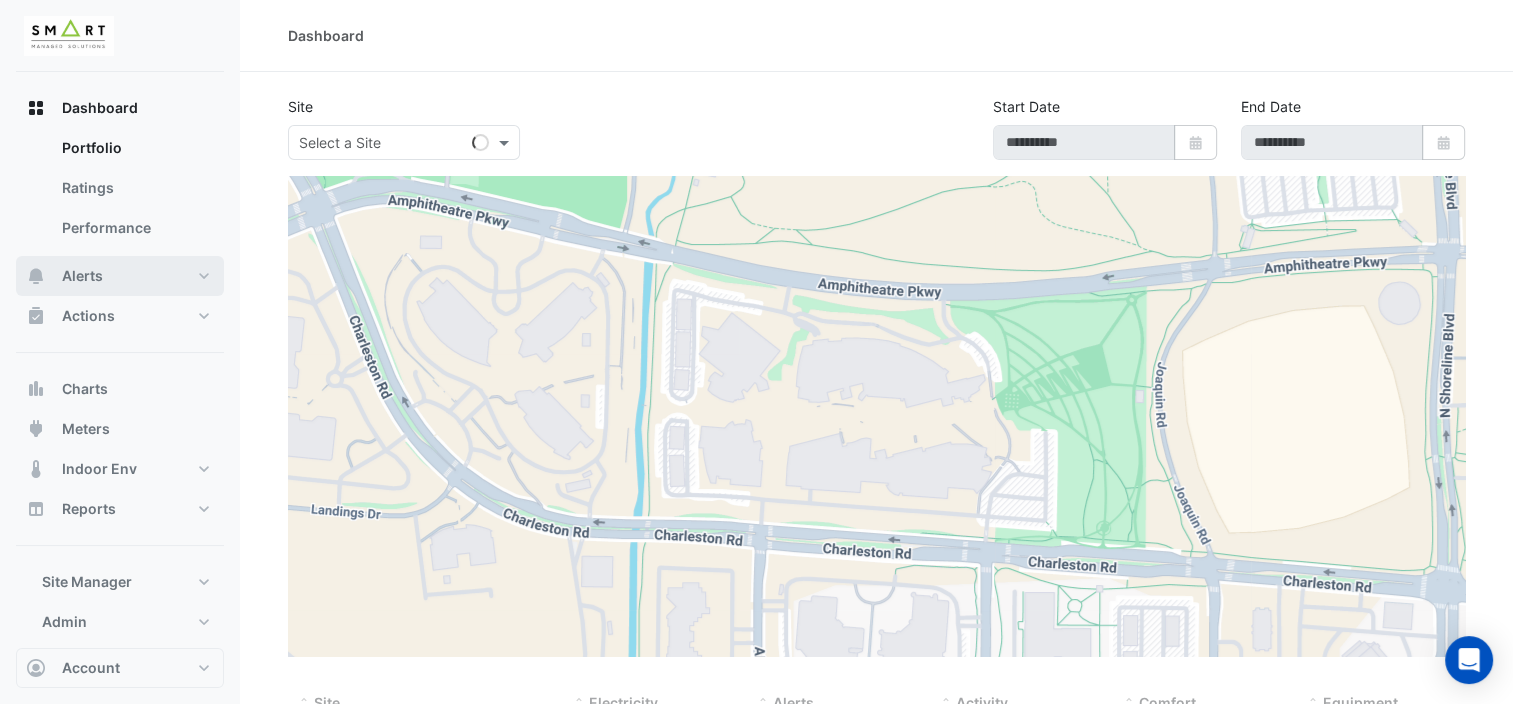 type on "**********" 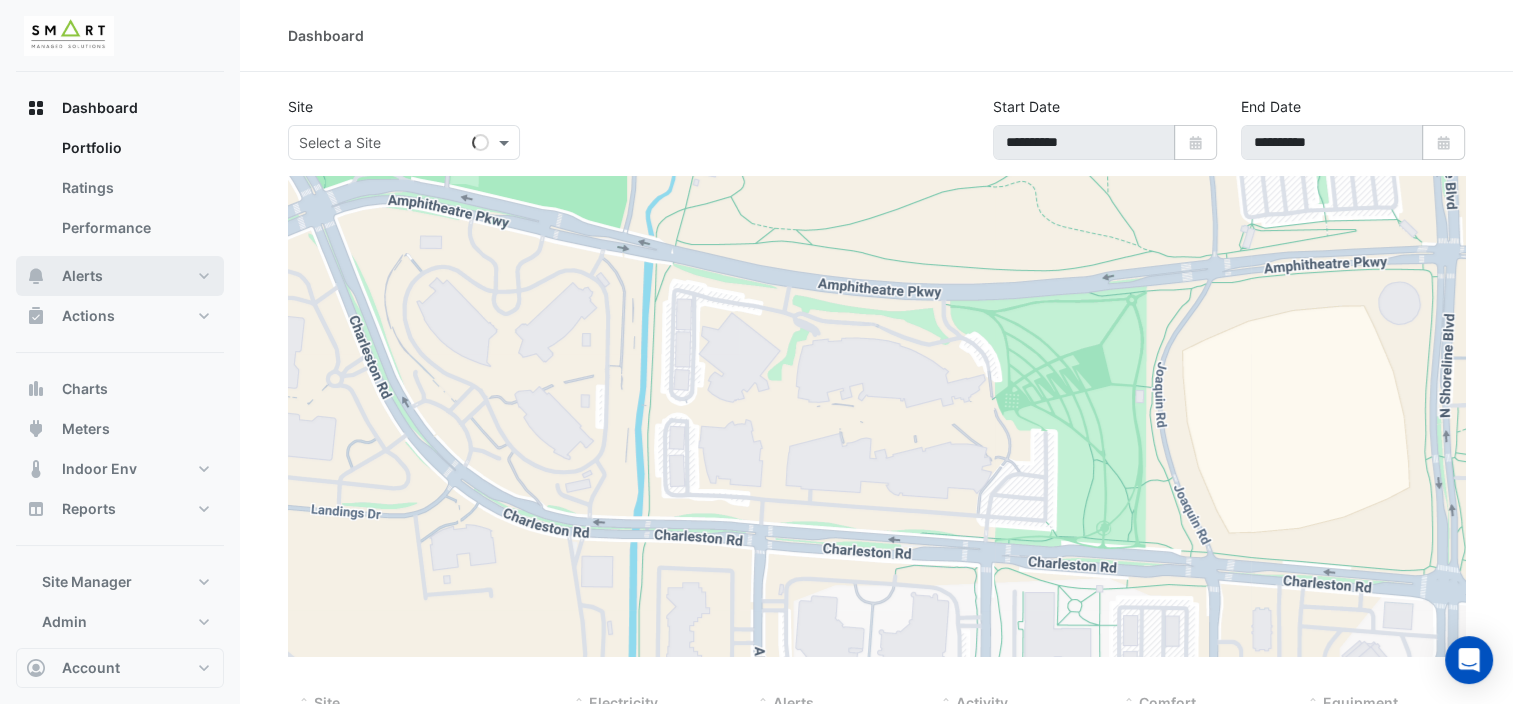 select on "***" 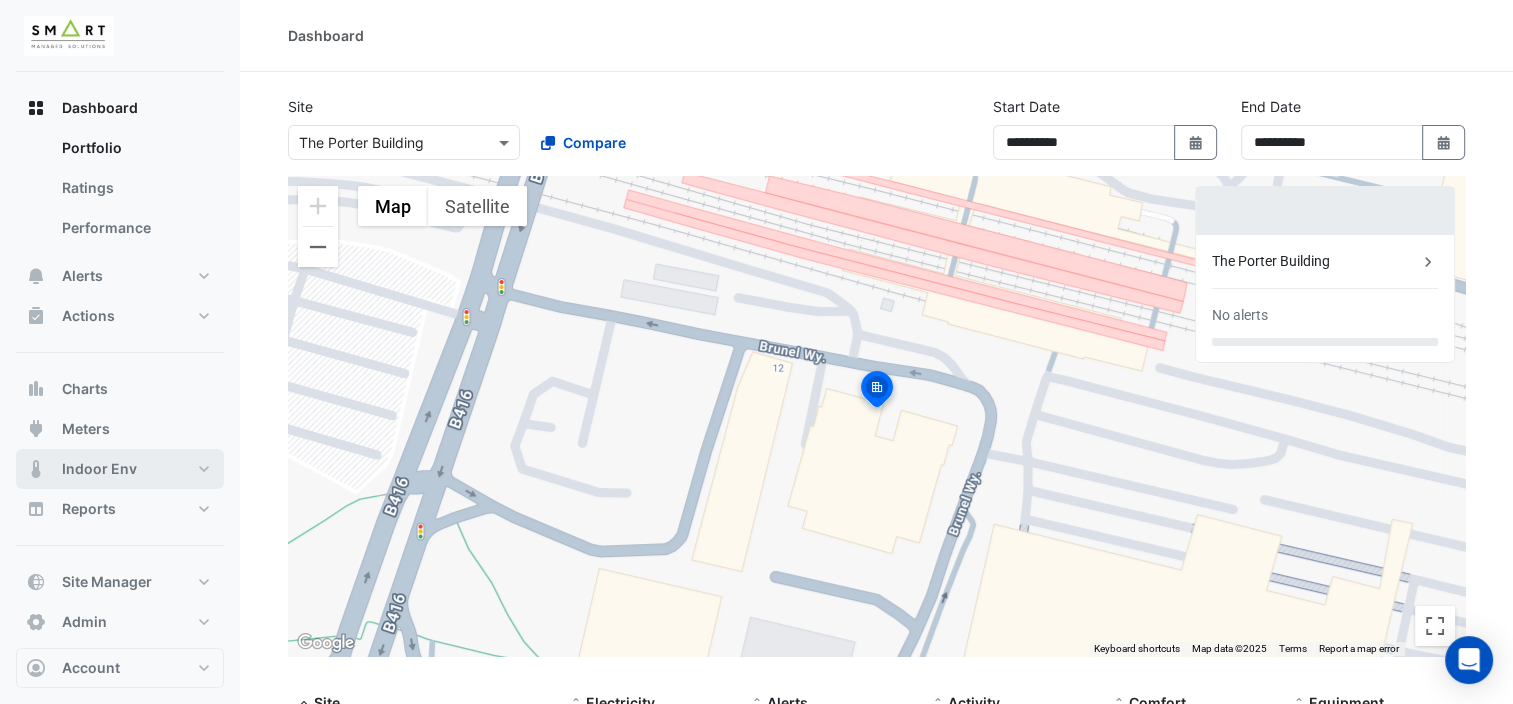 scroll, scrollTop: 16, scrollLeft: 0, axis: vertical 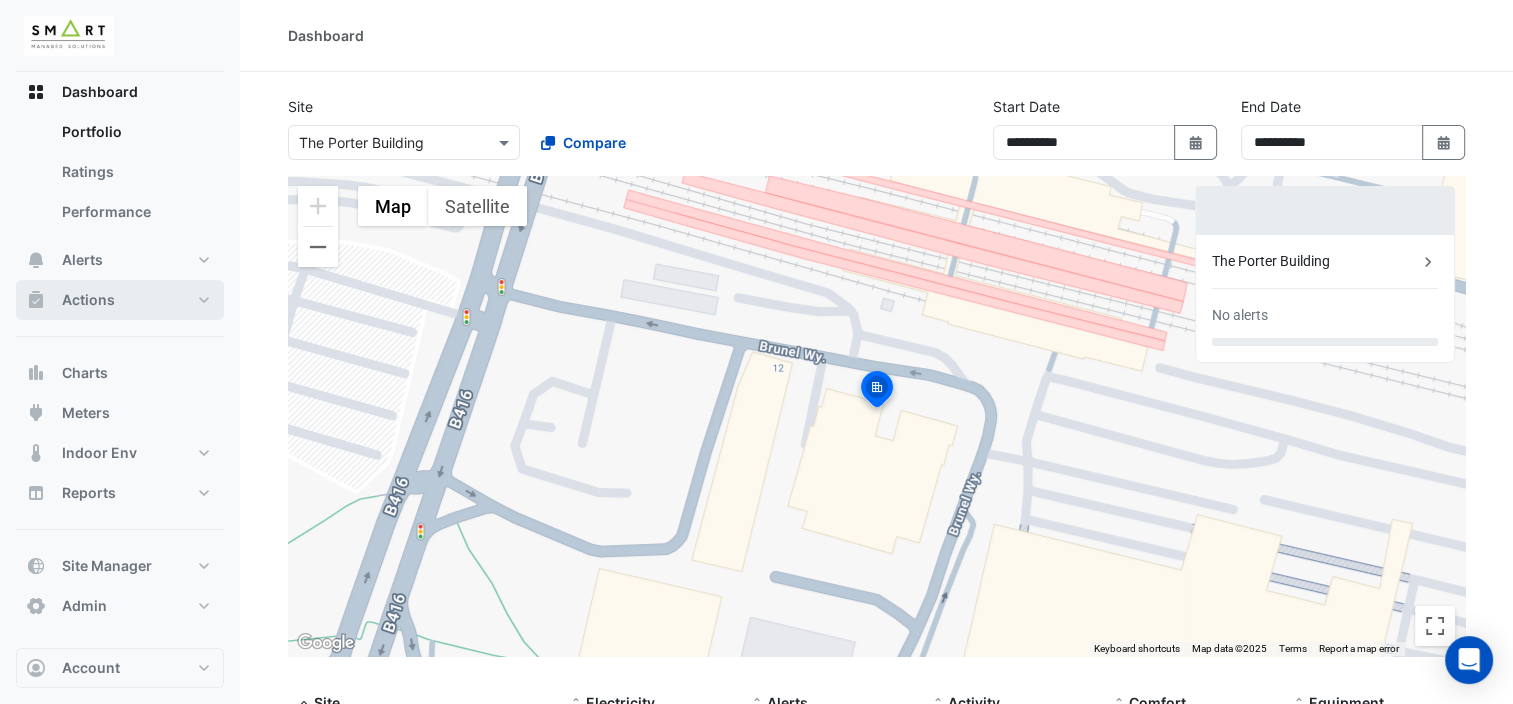 click on "Actions" at bounding box center (120, 300) 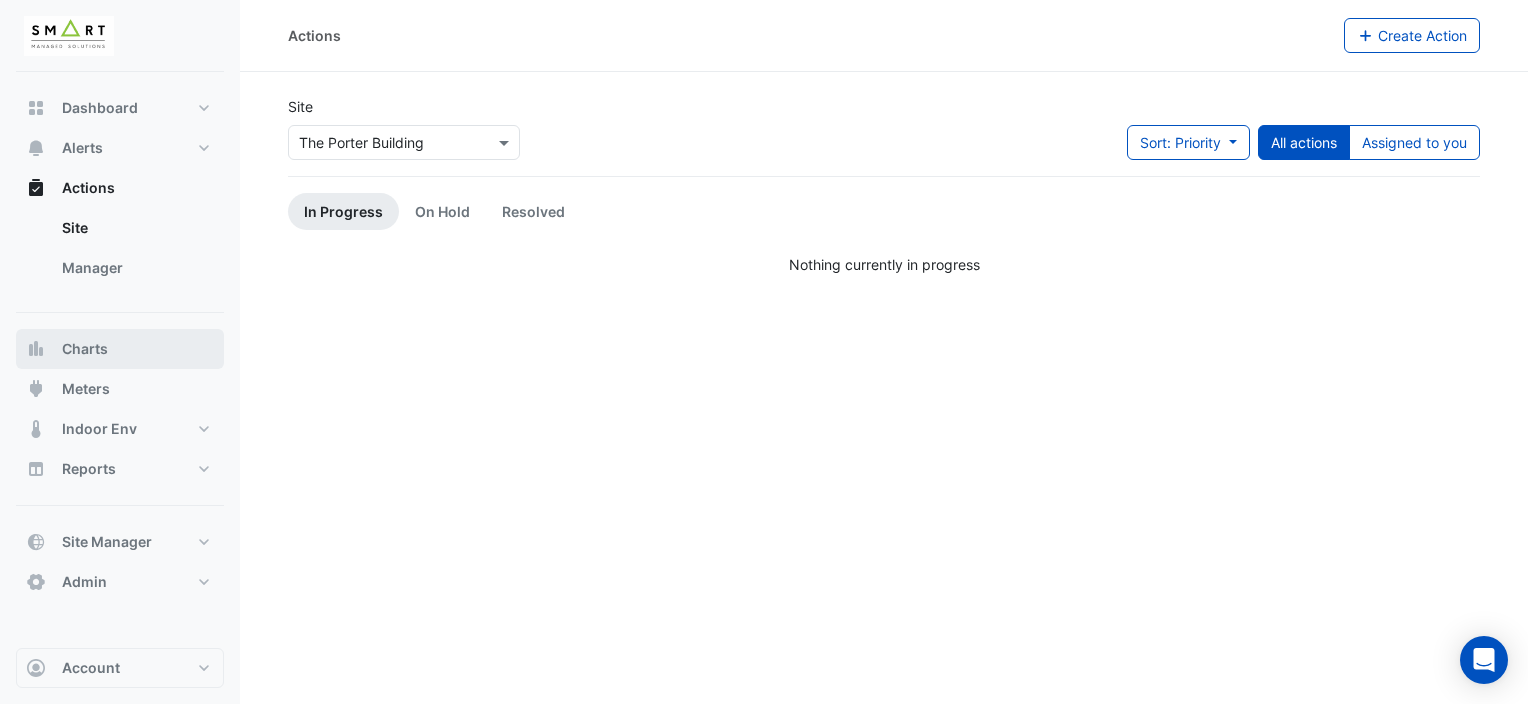click on "Charts" at bounding box center [120, 349] 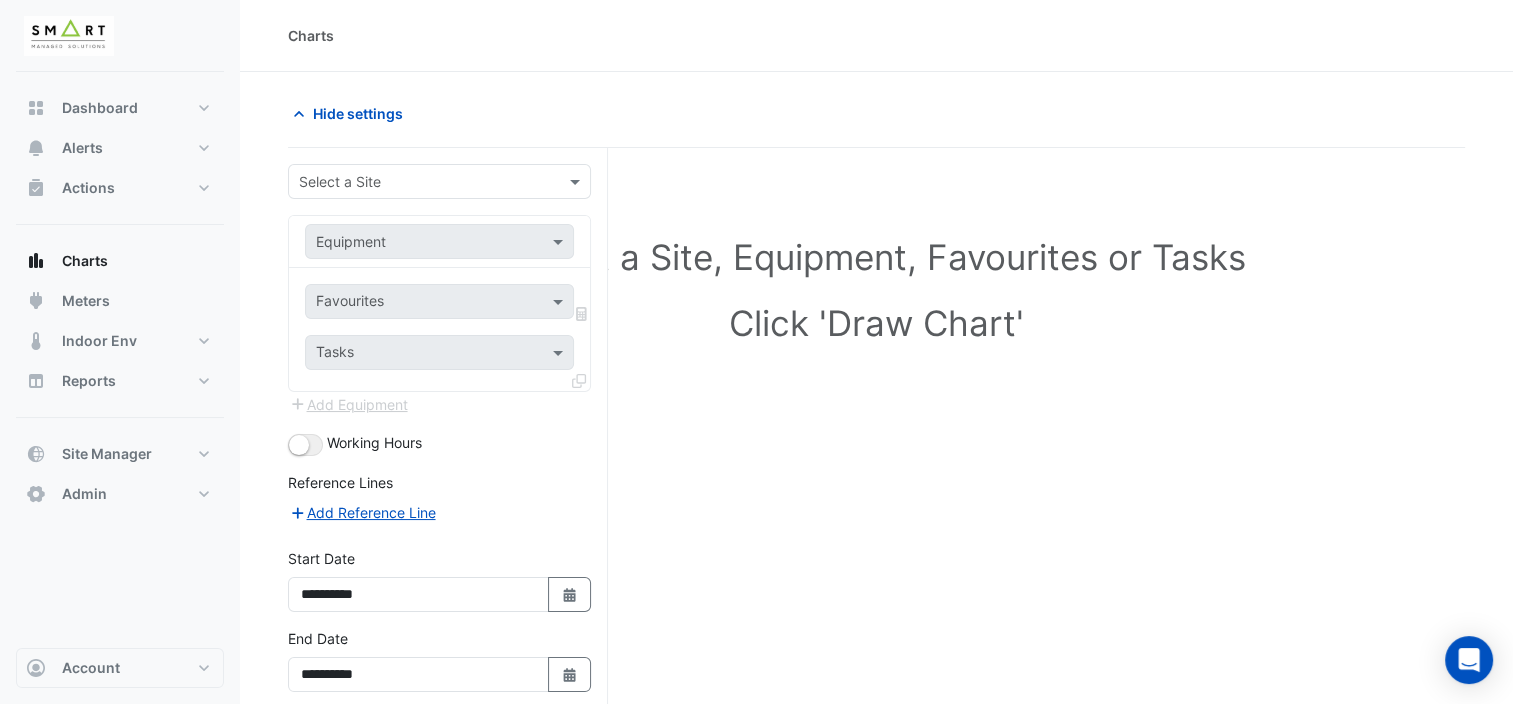 click at bounding box center (419, 182) 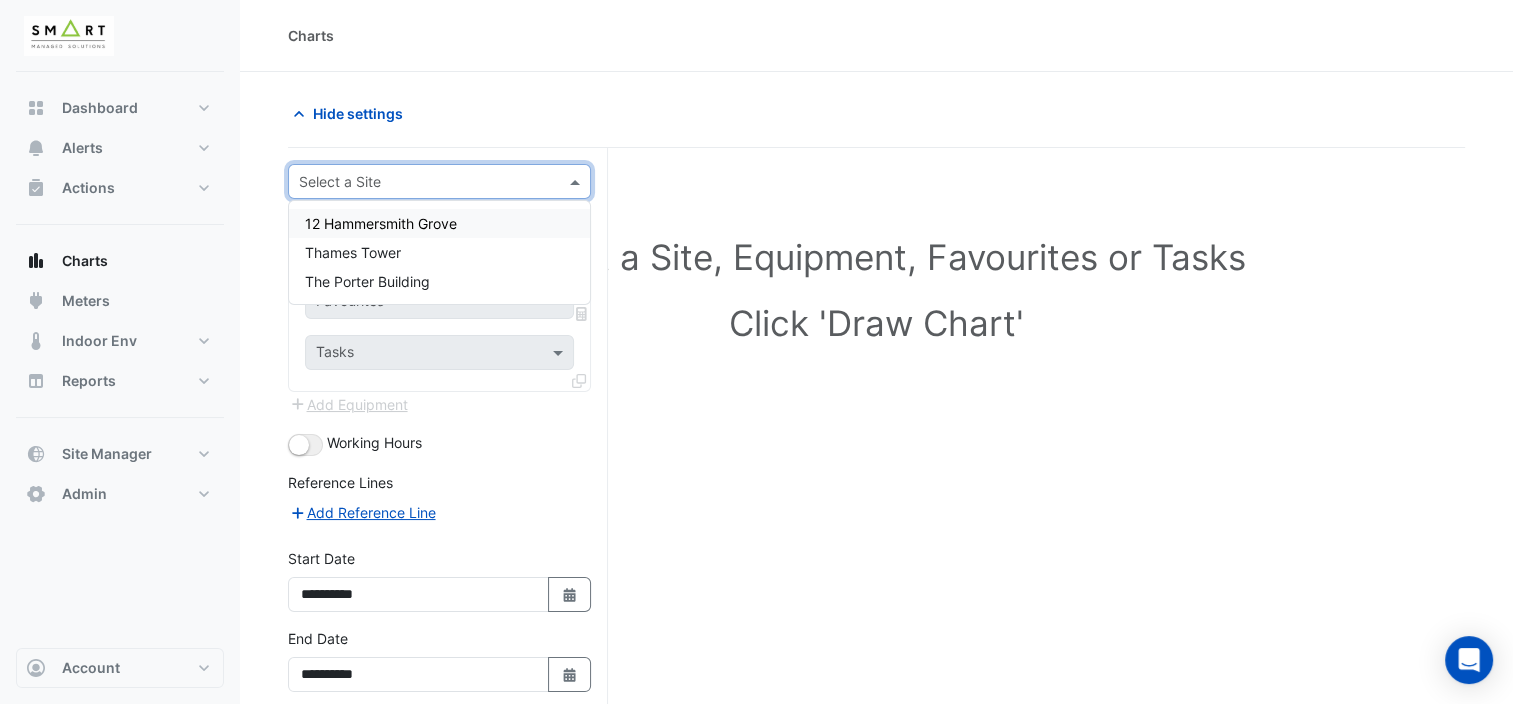 click on "12 Hammersmith Grove" at bounding box center (439, 223) 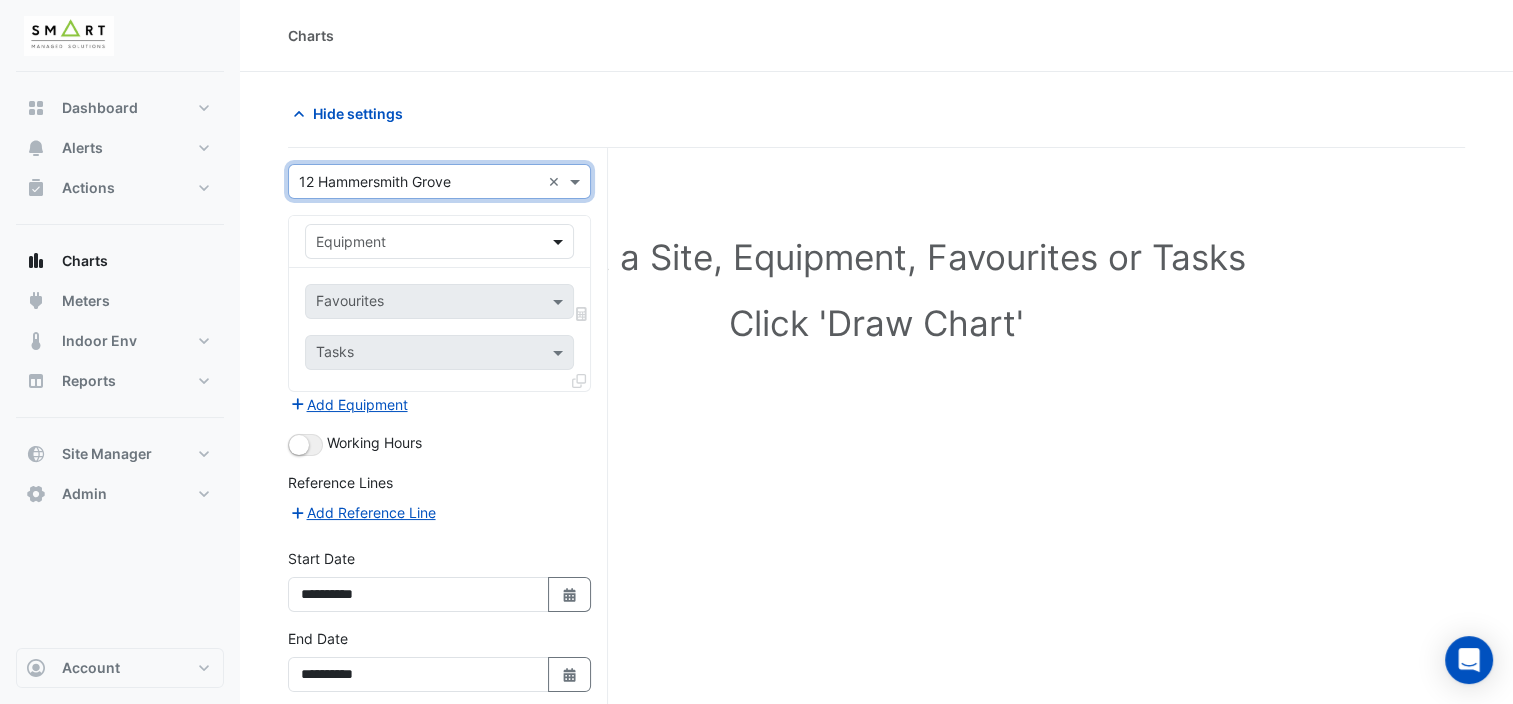 click at bounding box center [560, 241] 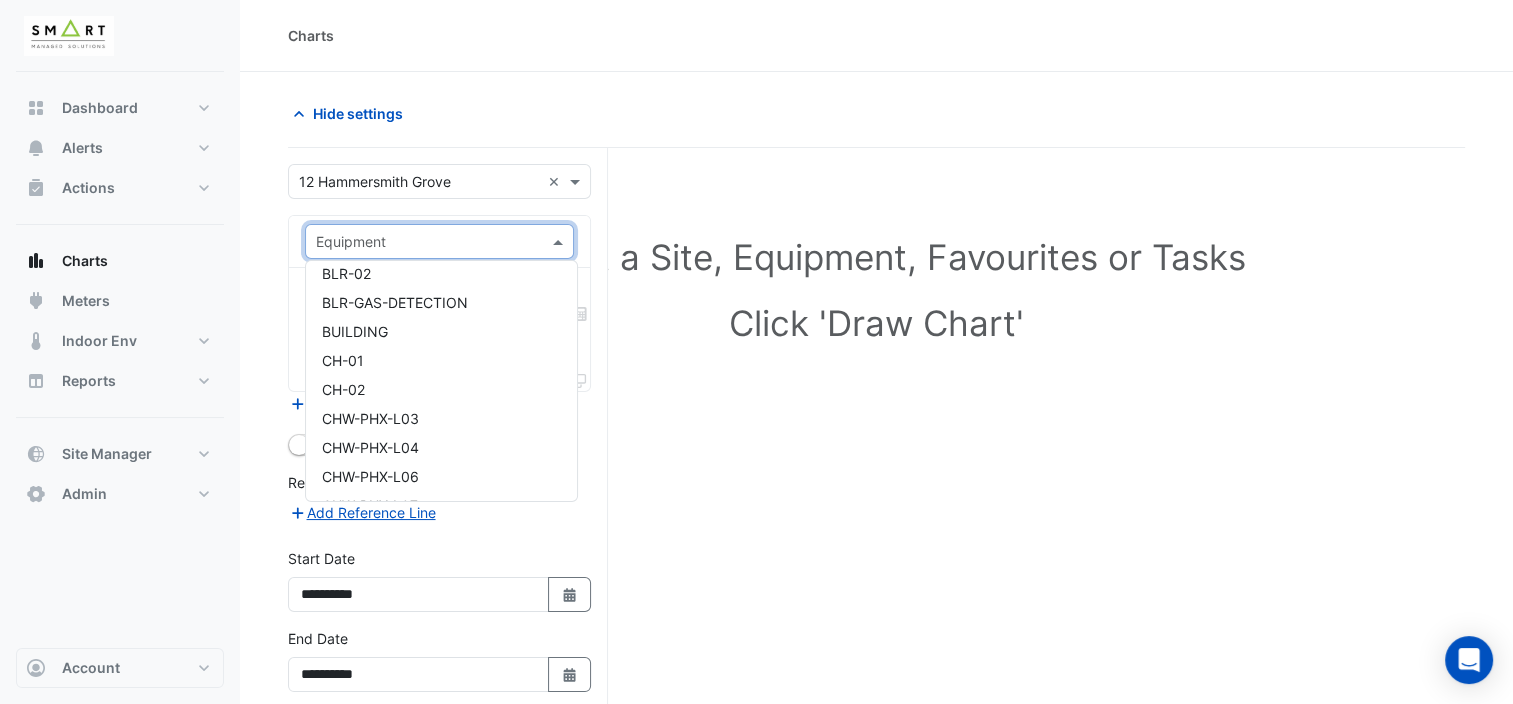 scroll, scrollTop: 0, scrollLeft: 0, axis: both 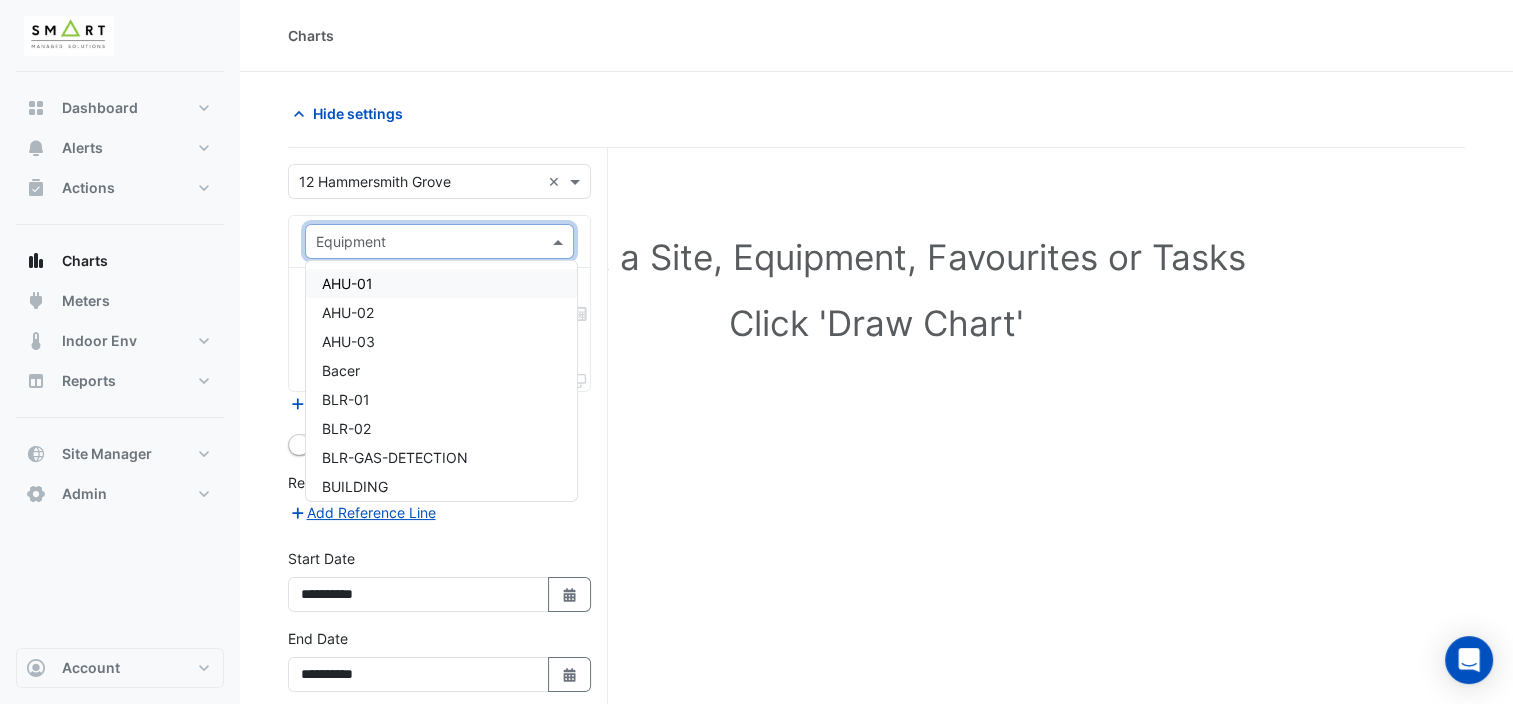 click on "AHU-01" at bounding box center [441, 283] 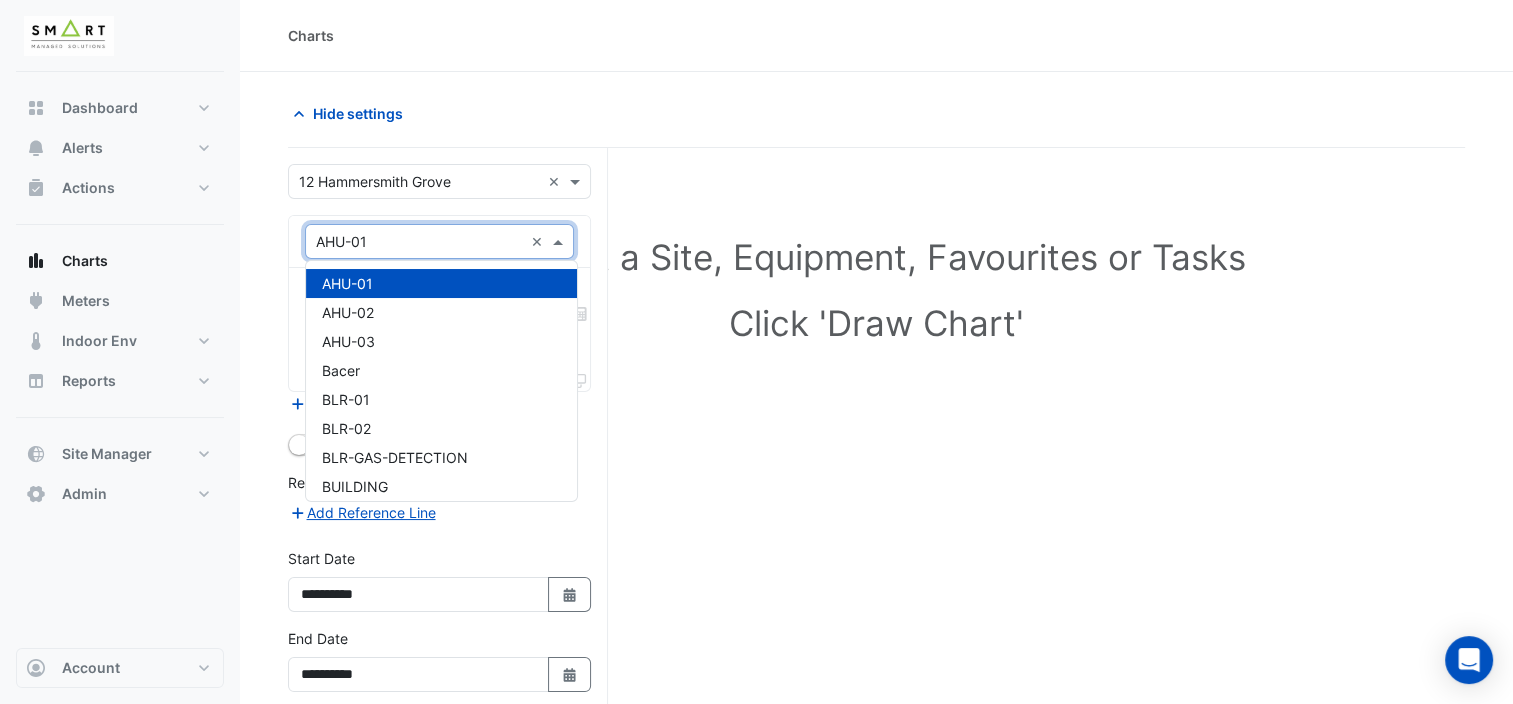 click at bounding box center [560, 241] 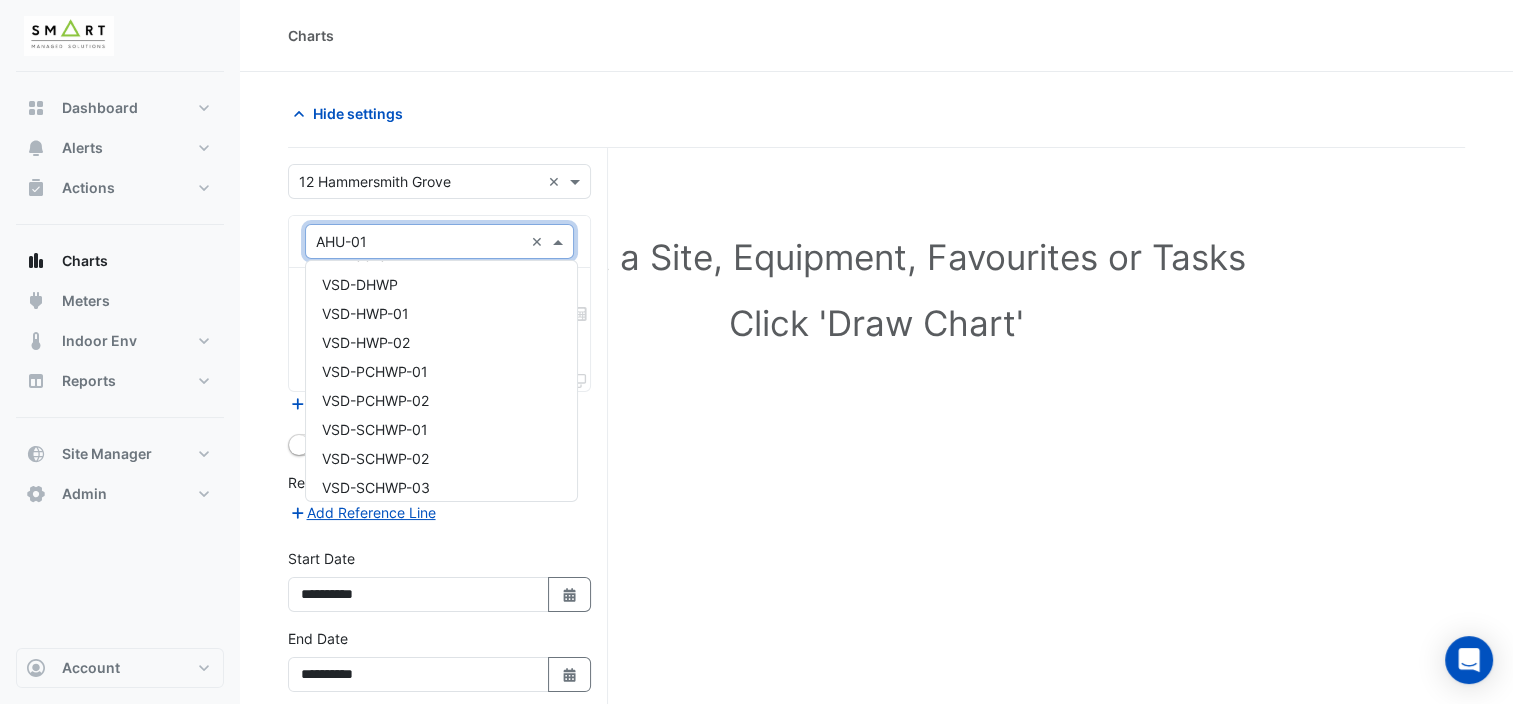 scroll, scrollTop: 16451, scrollLeft: 0, axis: vertical 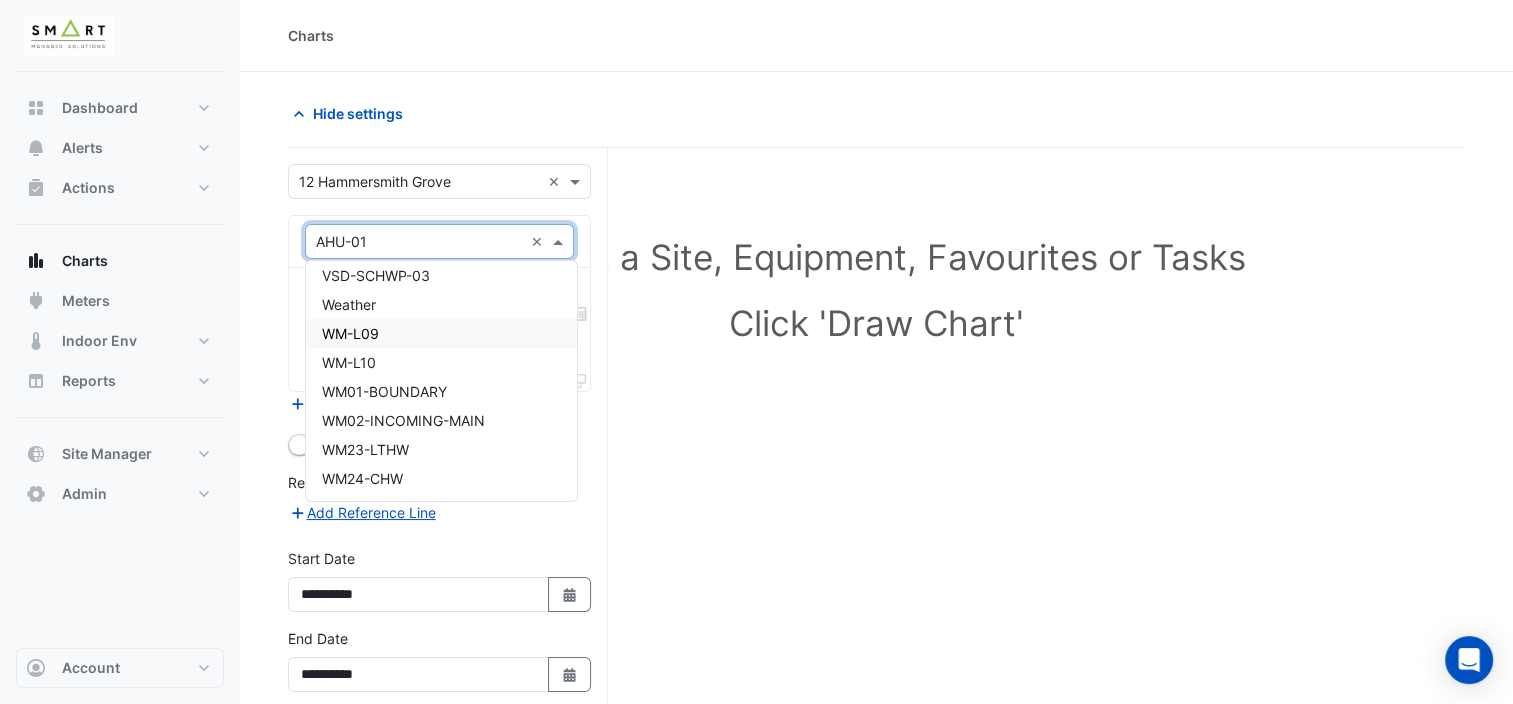 click on "Select a Site, Equipment, Favourites or Tasks
Click 'Draw Chart'" 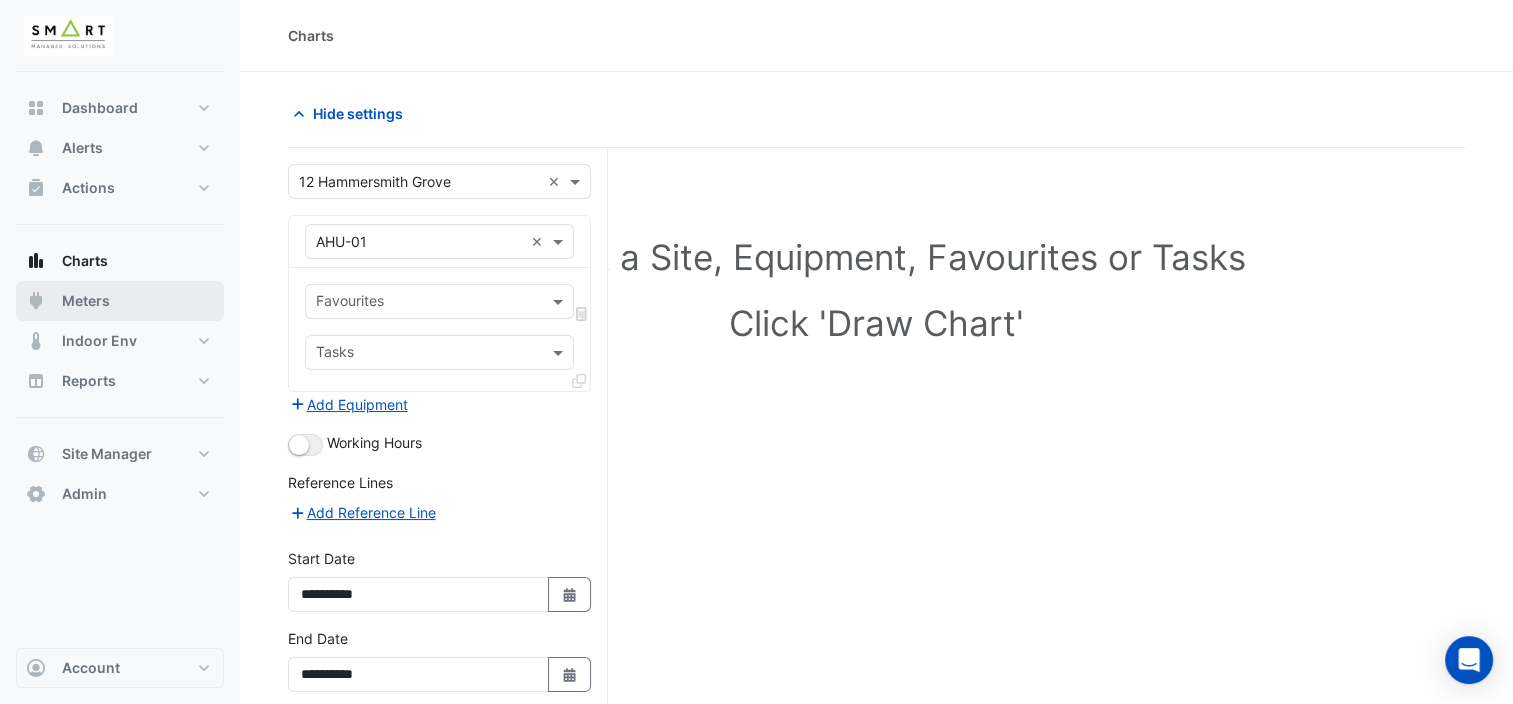 click on "Meters" at bounding box center (86, 301) 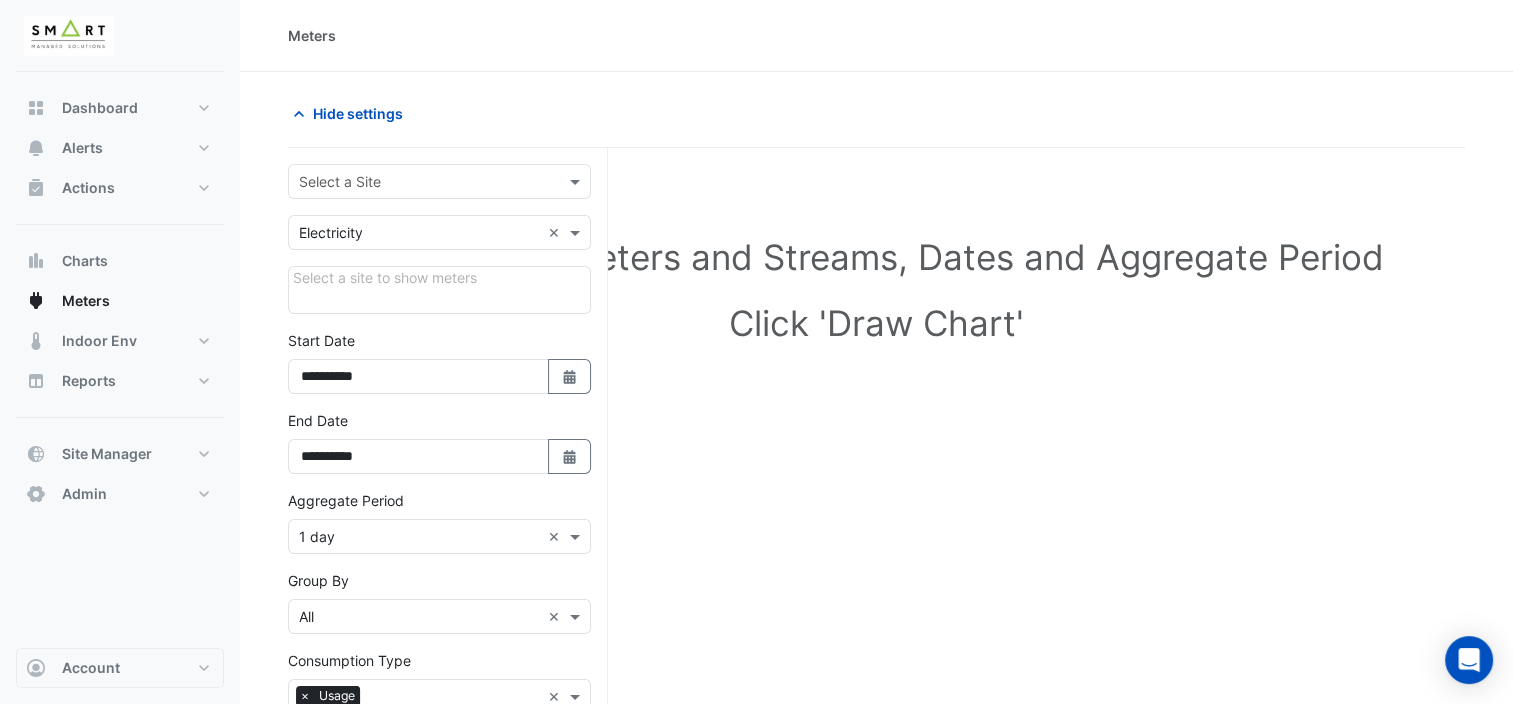 click at bounding box center (419, 233) 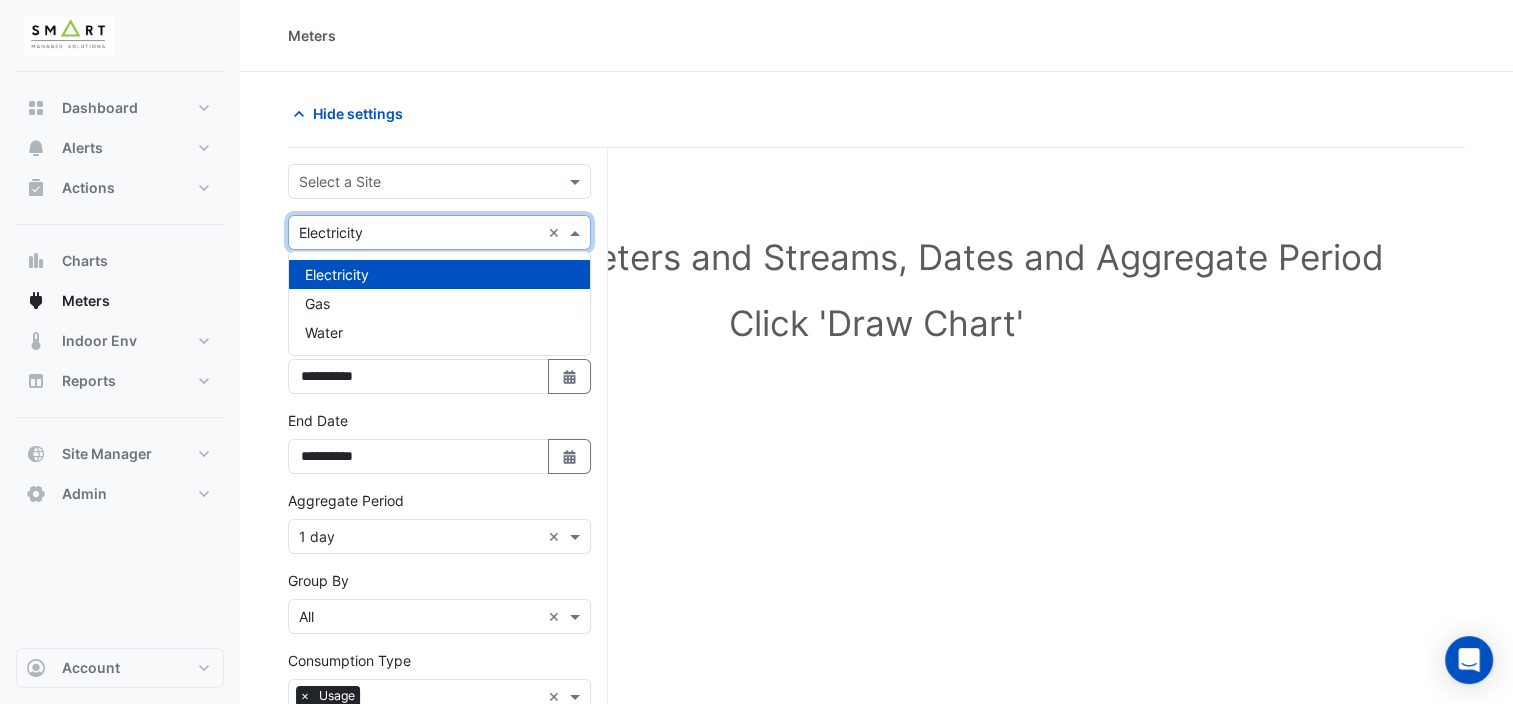 click on "Electricity" at bounding box center (439, 274) 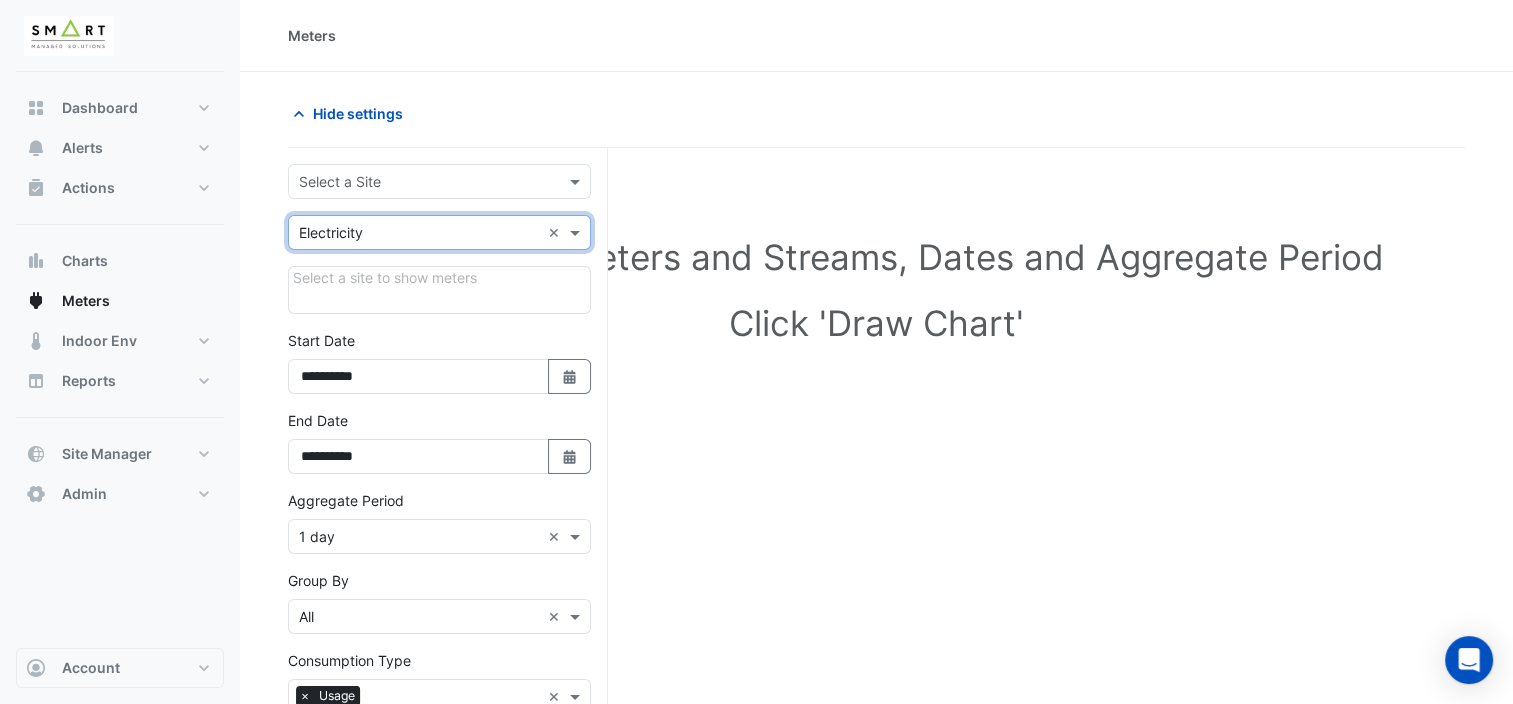 click on "Select a site to show meters" at bounding box center (439, 290) 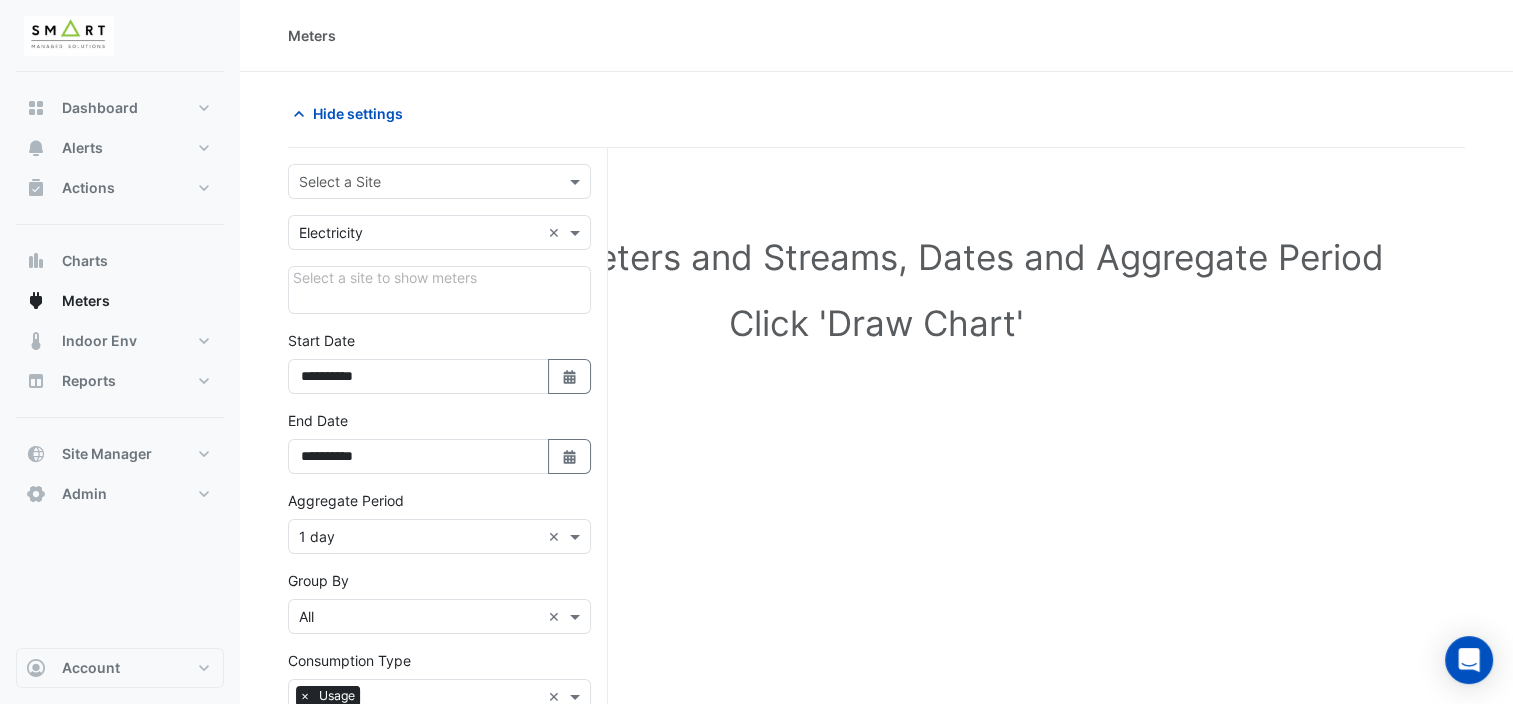 click on "Select a Site" at bounding box center (439, 181) 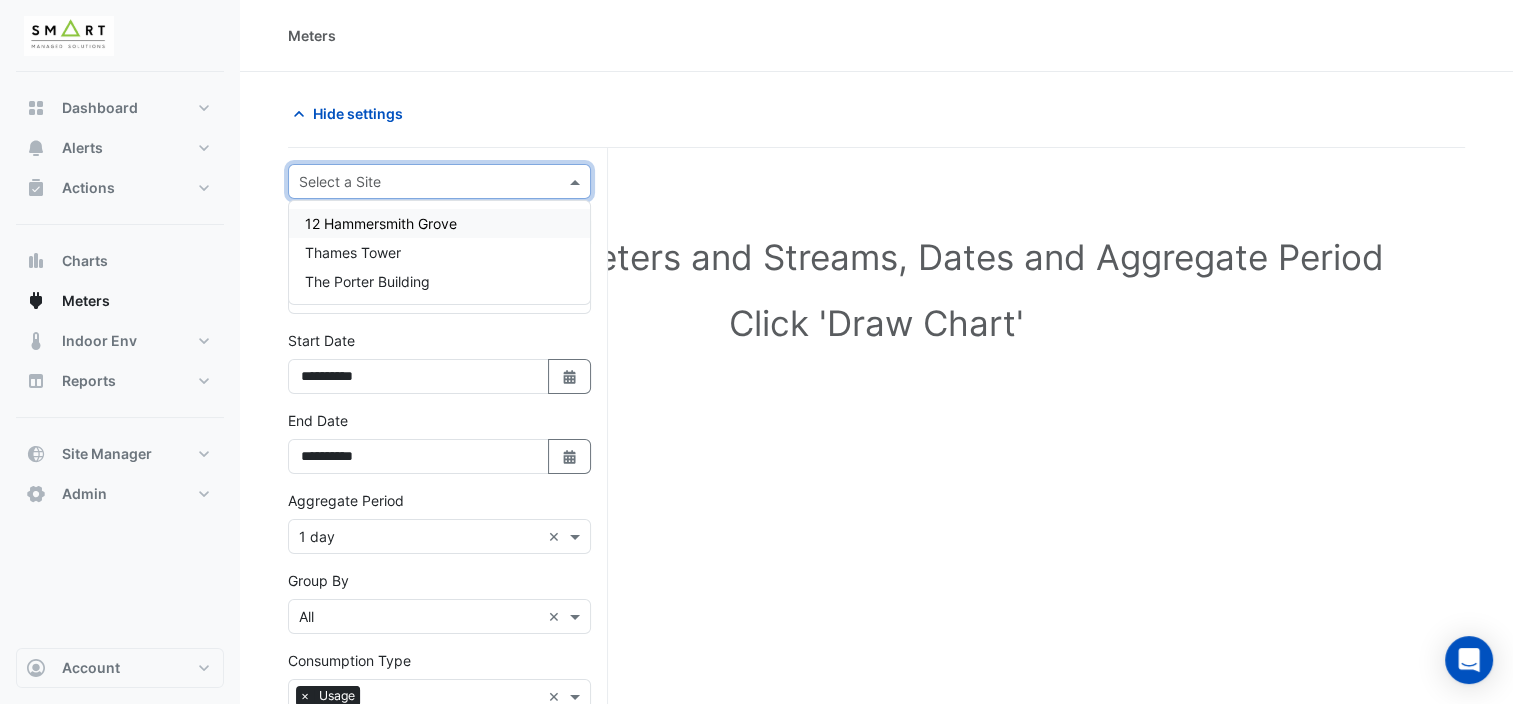 click on "12 Hammersmith Grove" at bounding box center (439, 223) 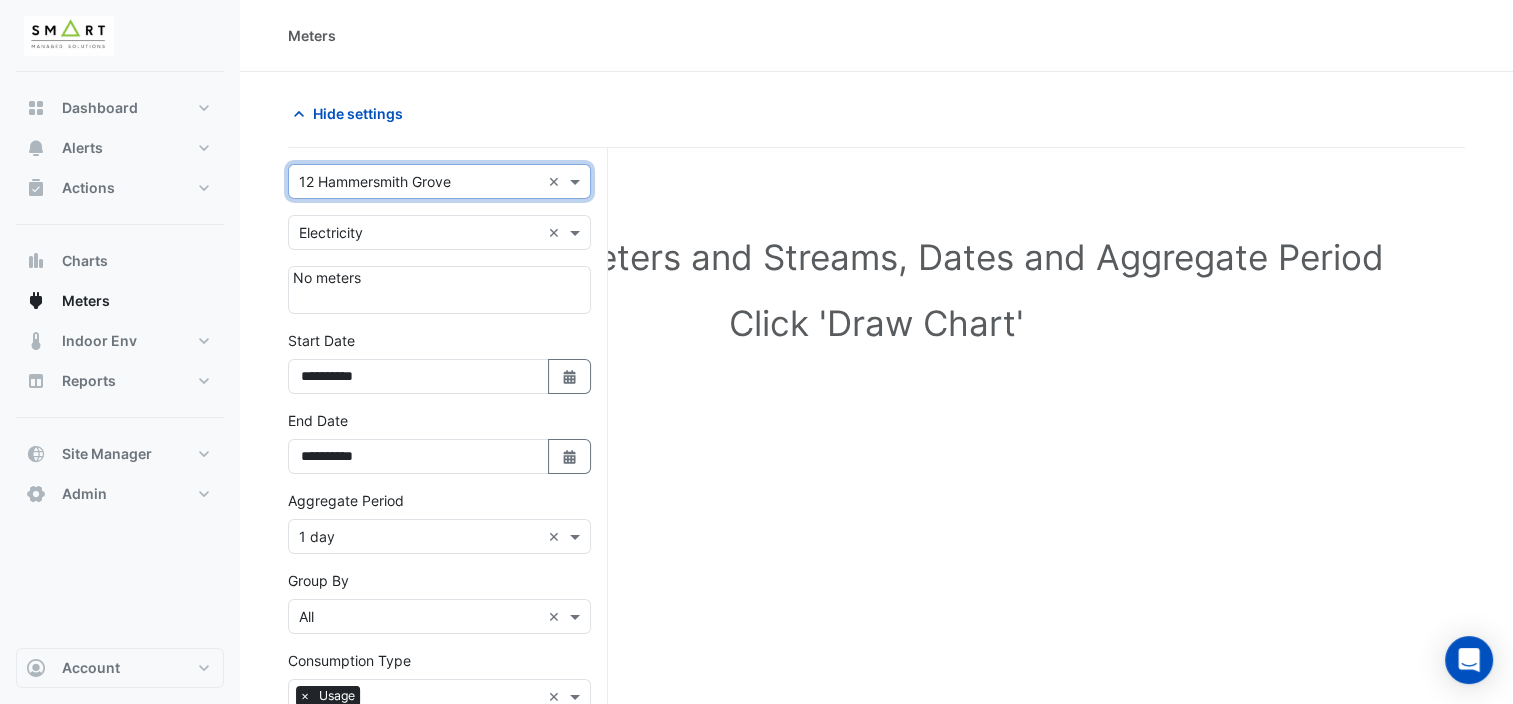 click 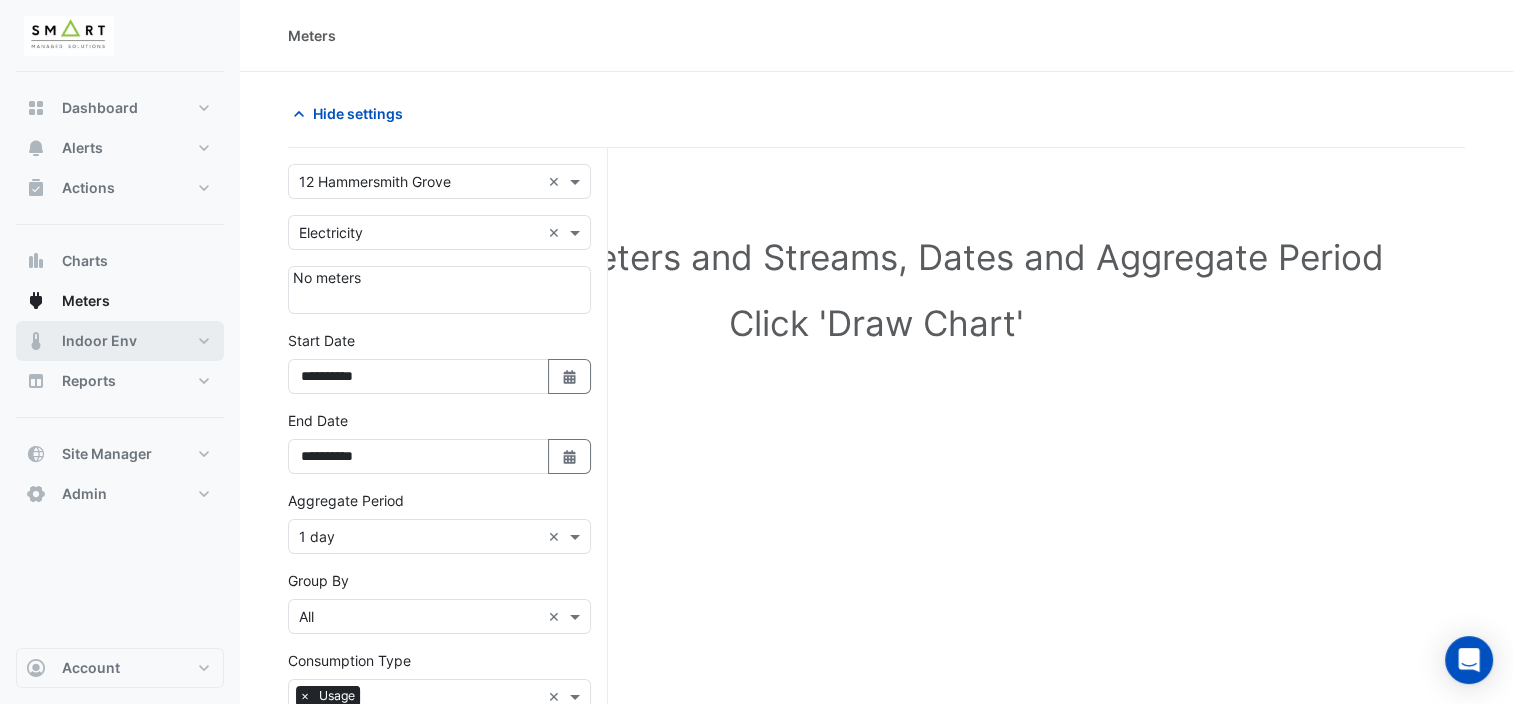 click on "Indoor Env" at bounding box center (120, 341) 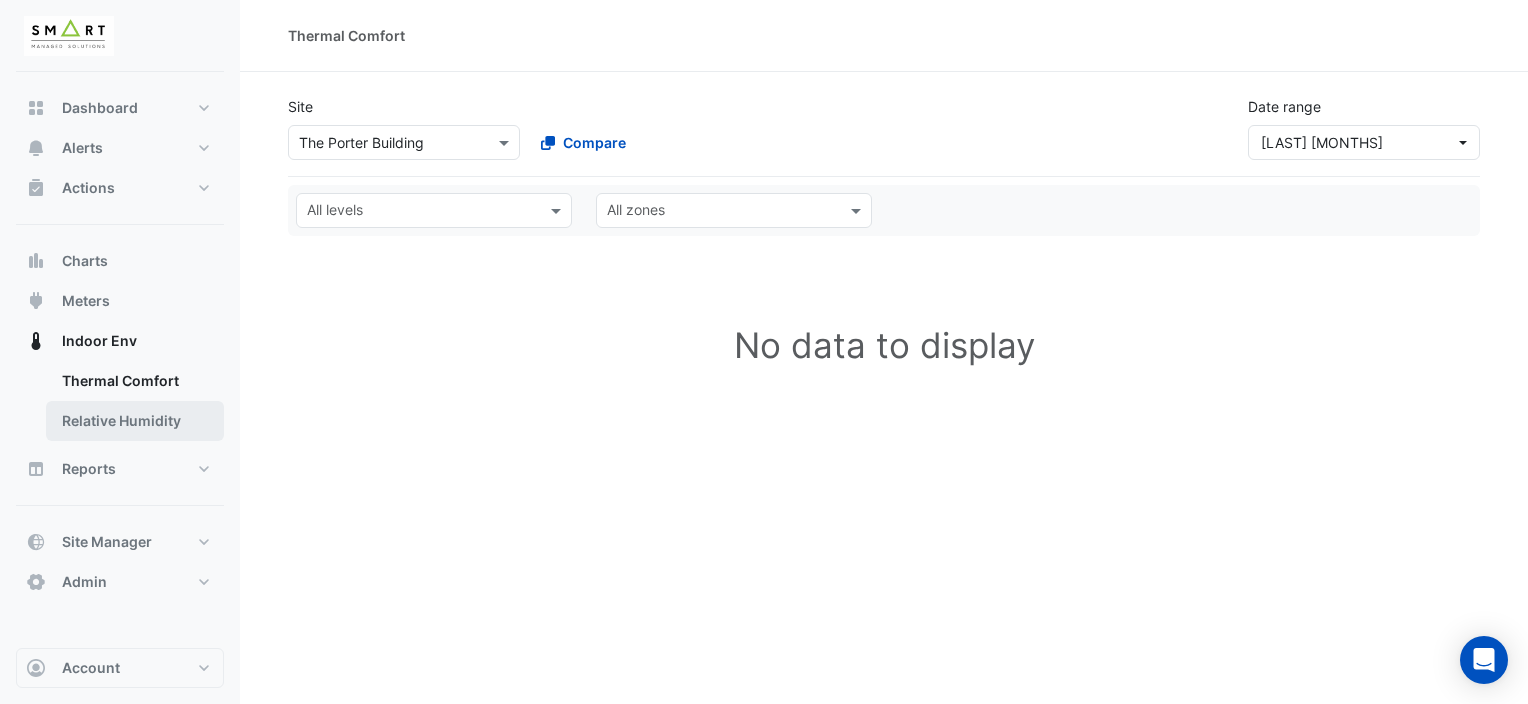 click on "Relative Humidity" at bounding box center (135, 421) 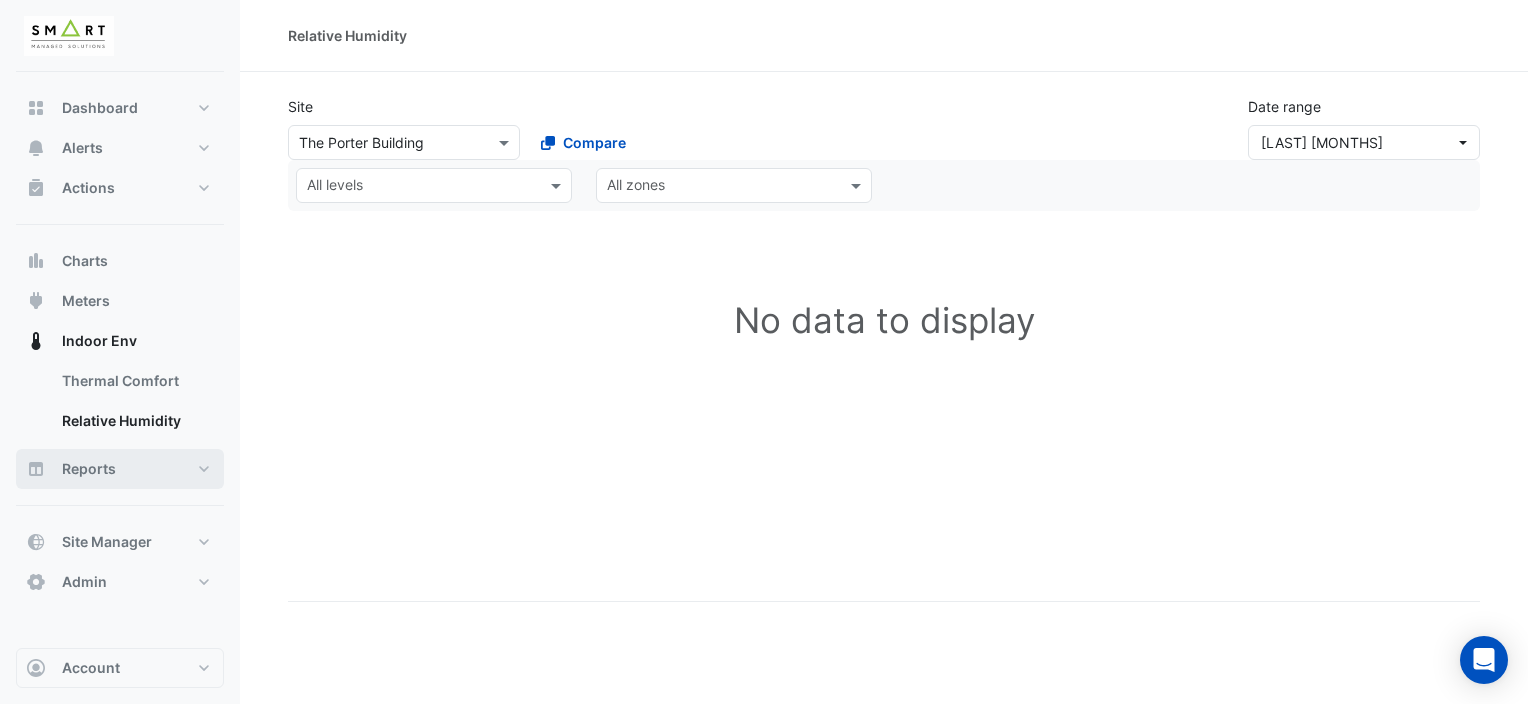 click on "Reports" at bounding box center [120, 469] 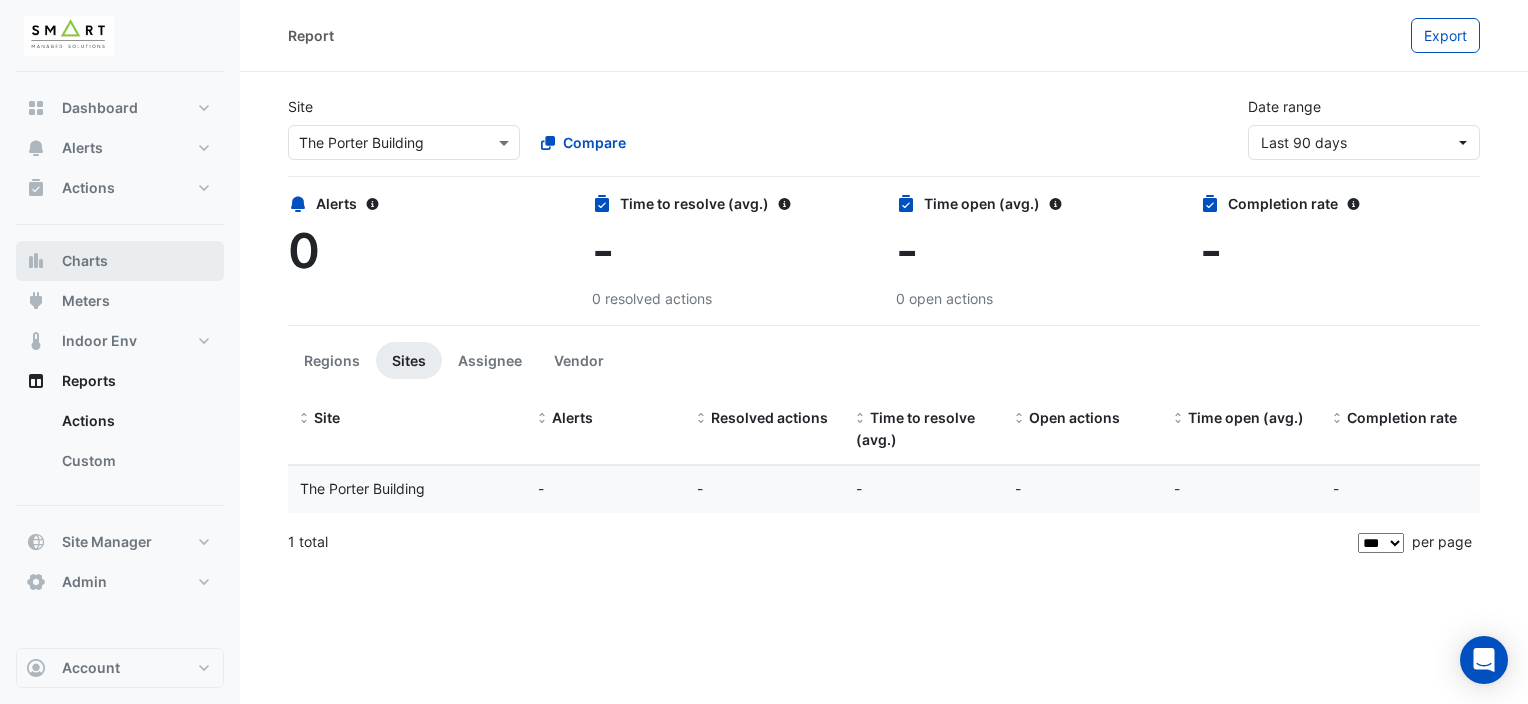 click on "Charts" at bounding box center (120, 261) 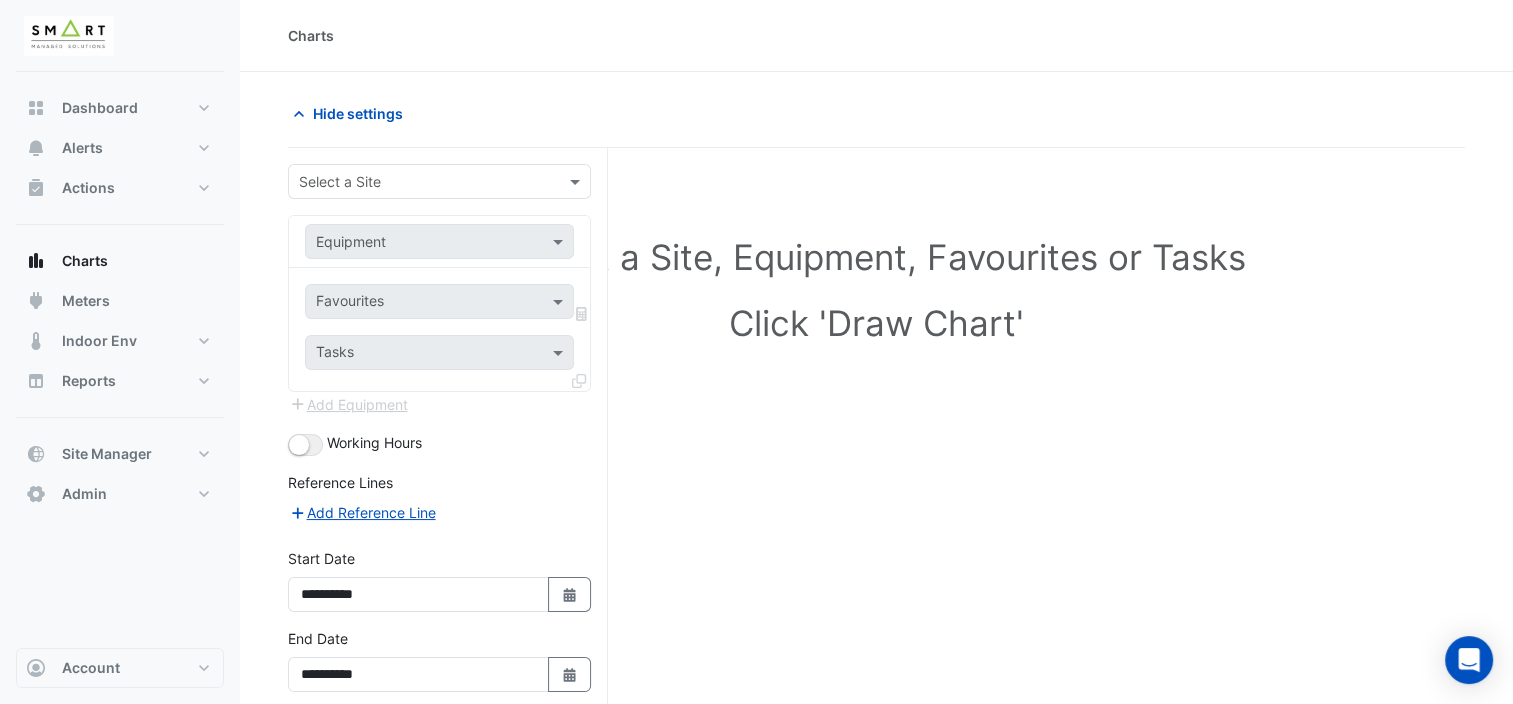 click at bounding box center [419, 182] 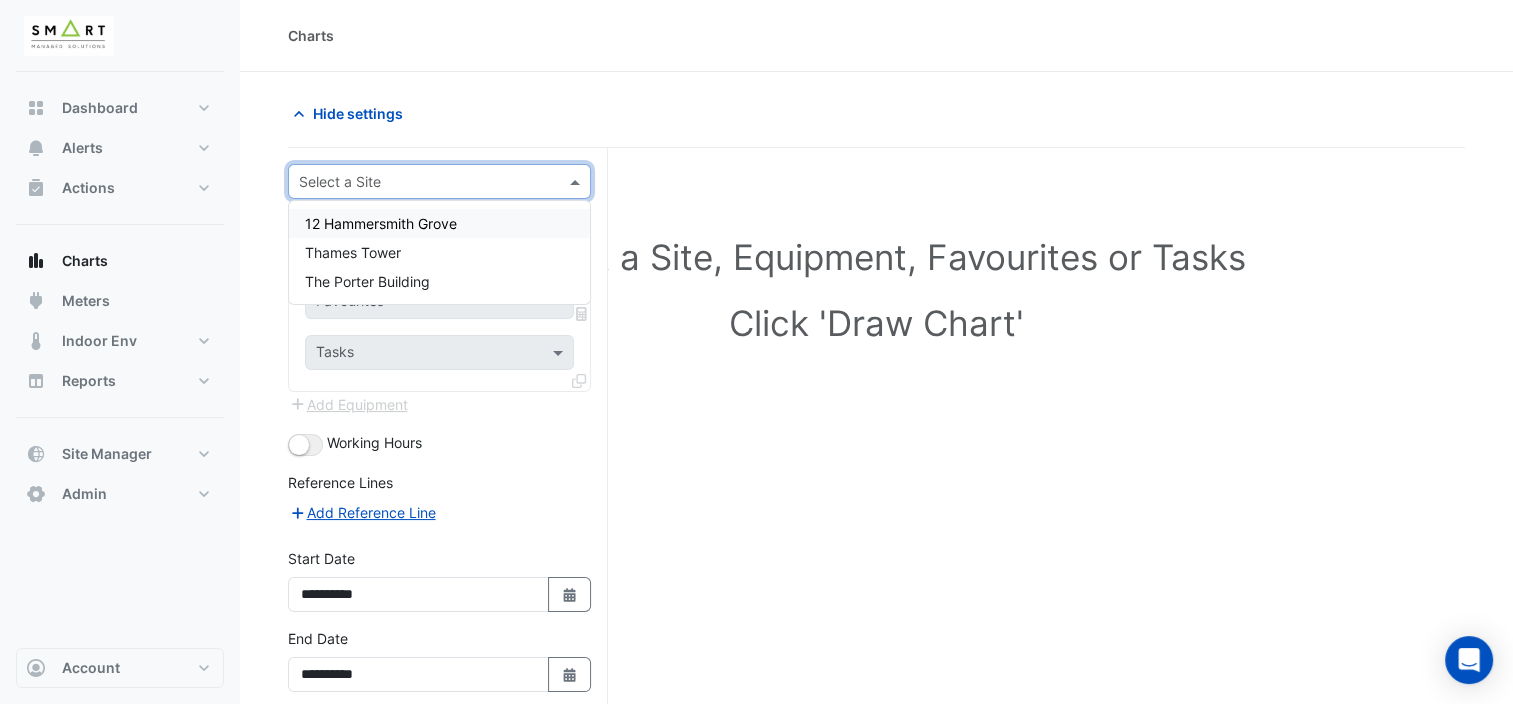 click on "12 Hammersmith Grove" at bounding box center (439, 223) 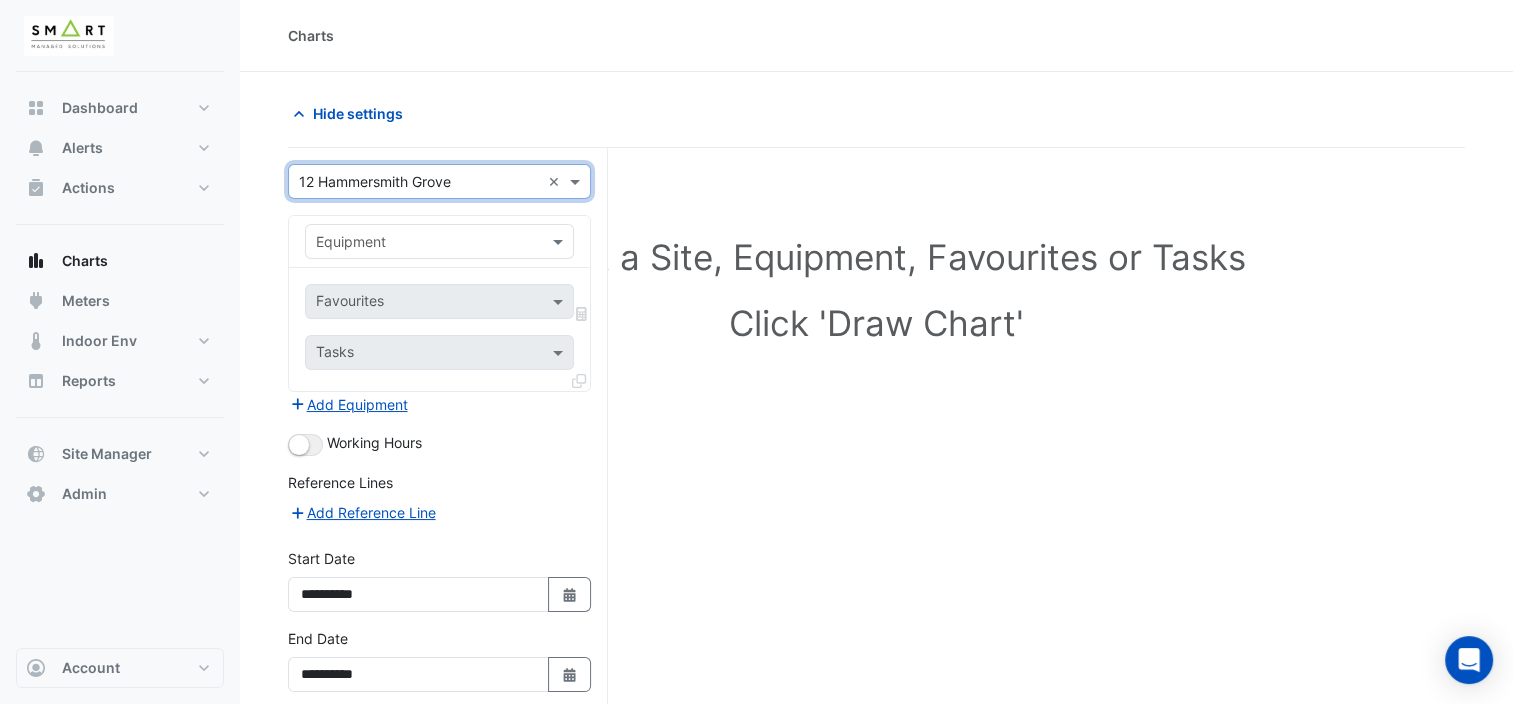 click at bounding box center [439, 241] 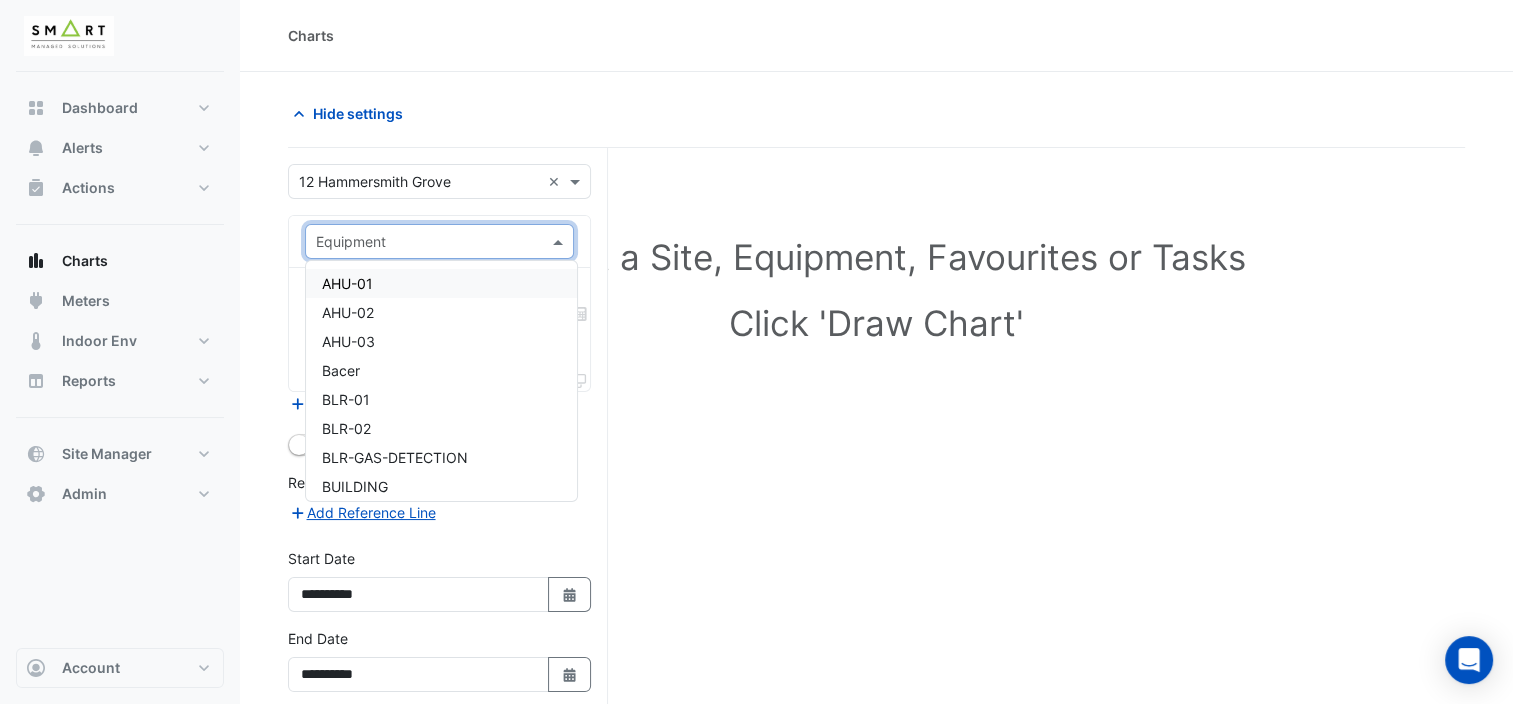click on "AHU-01" at bounding box center (441, 283) 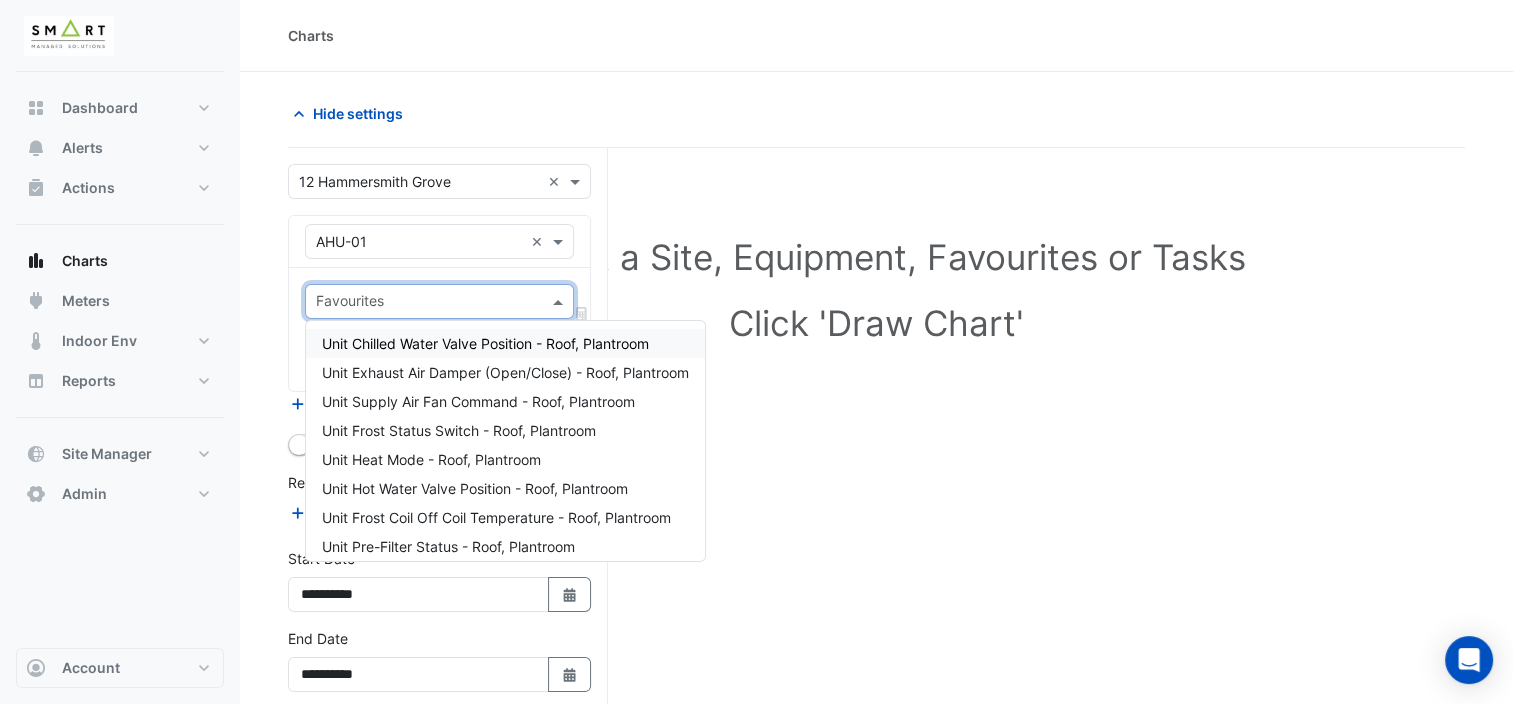 click at bounding box center [560, 301] 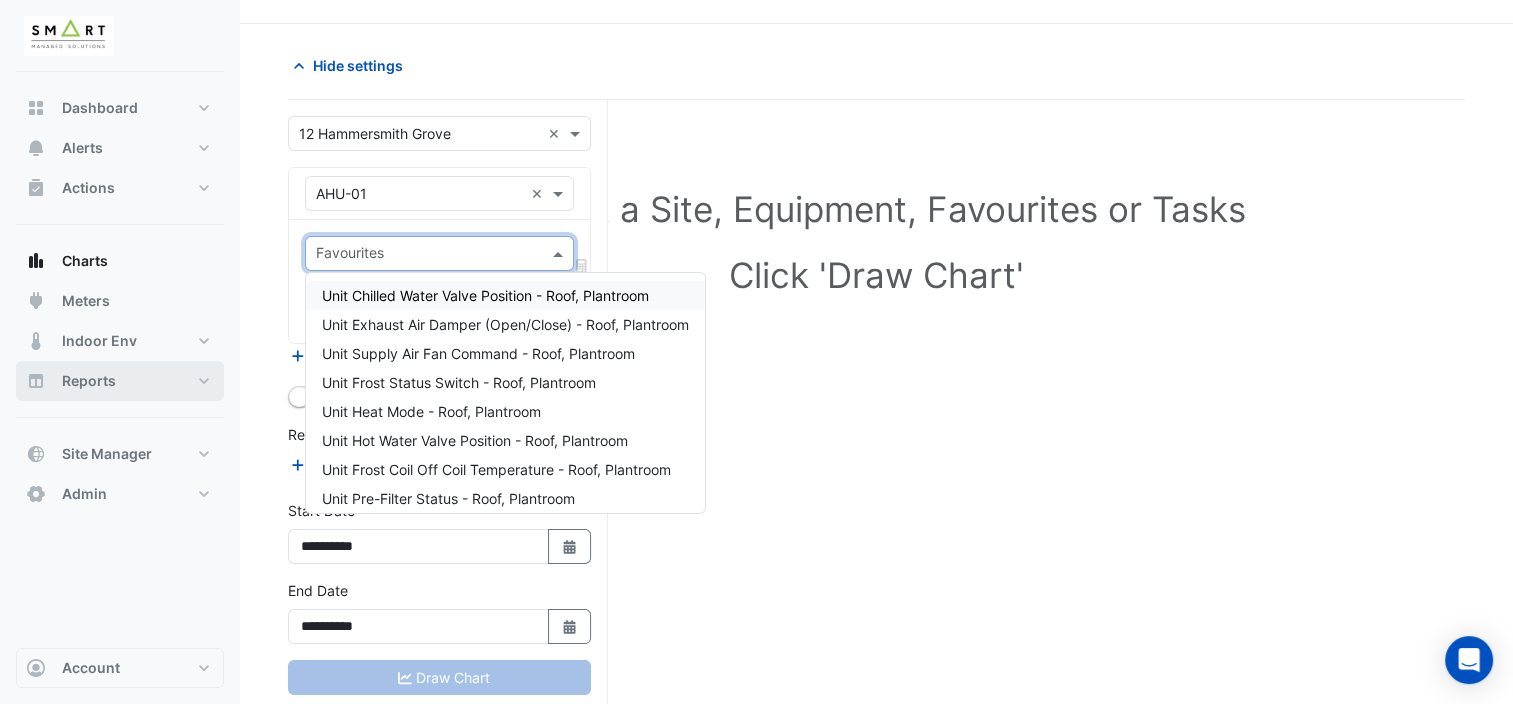 scroll, scrollTop: 88, scrollLeft: 0, axis: vertical 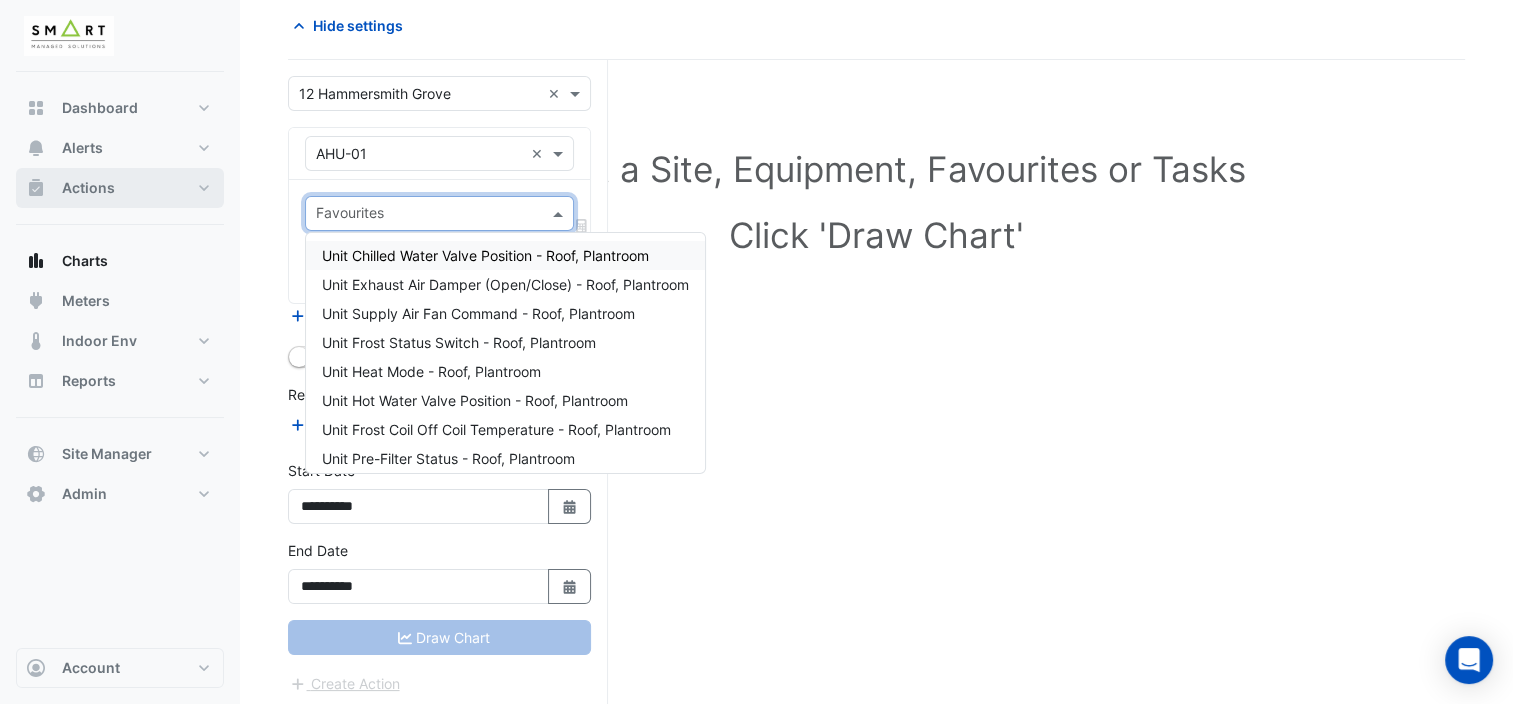 click on "Actions" at bounding box center [120, 188] 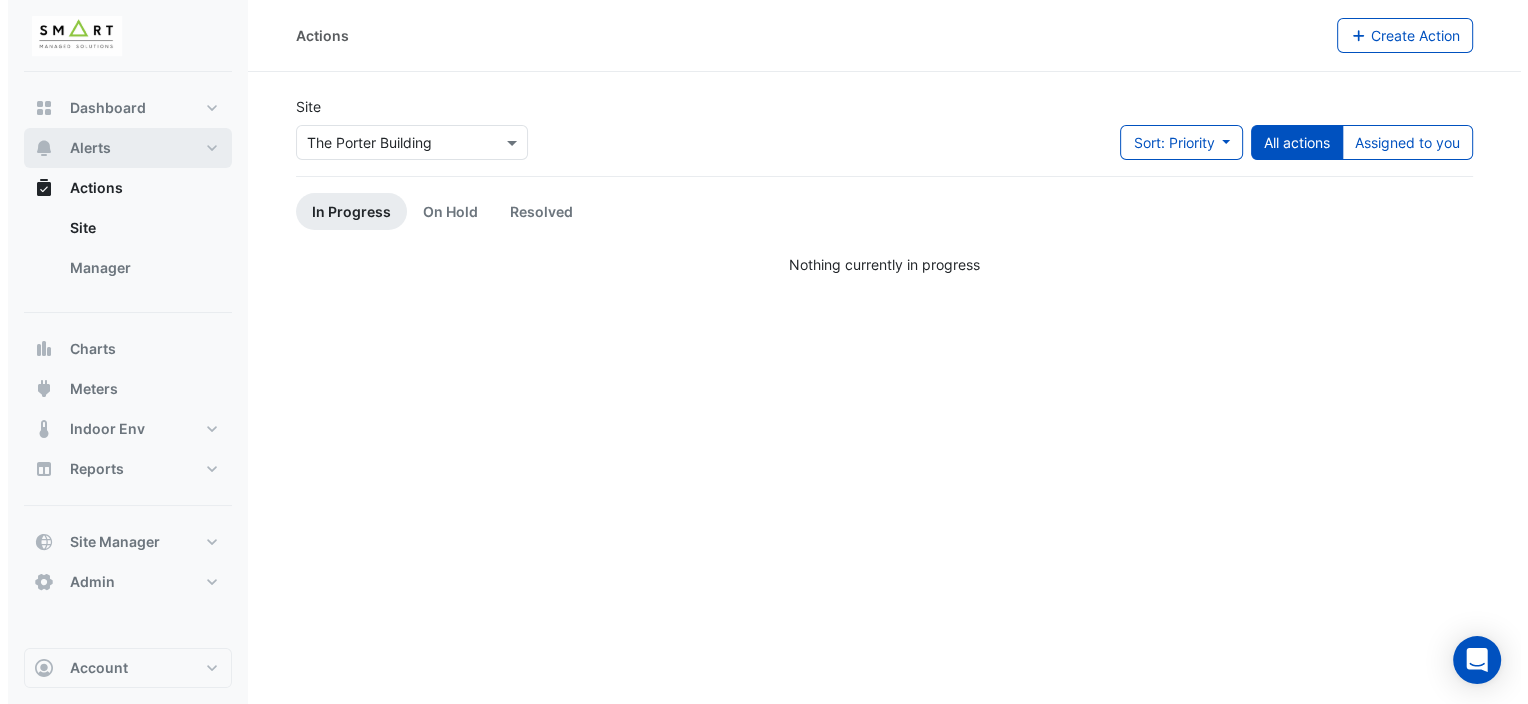scroll, scrollTop: 0, scrollLeft: 0, axis: both 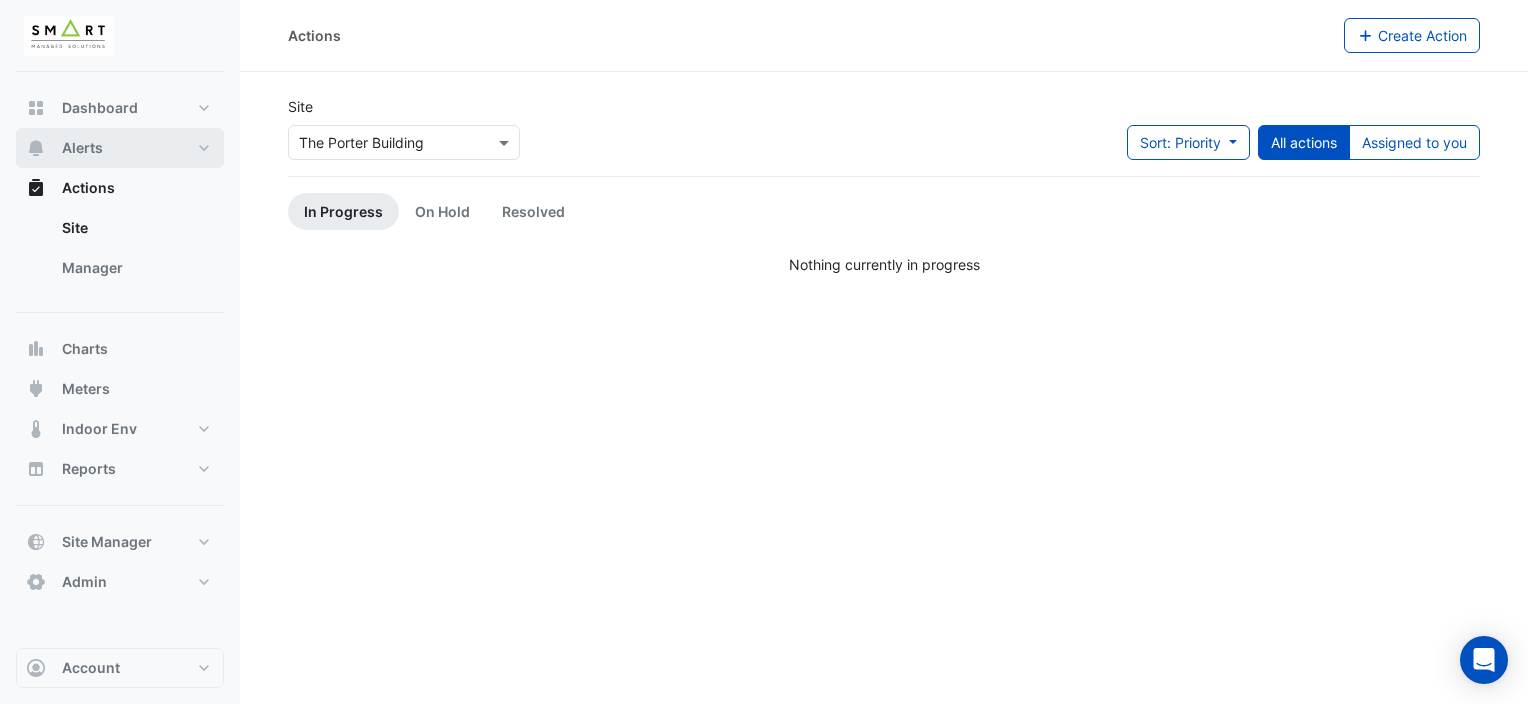 click on "Alerts" at bounding box center [120, 148] 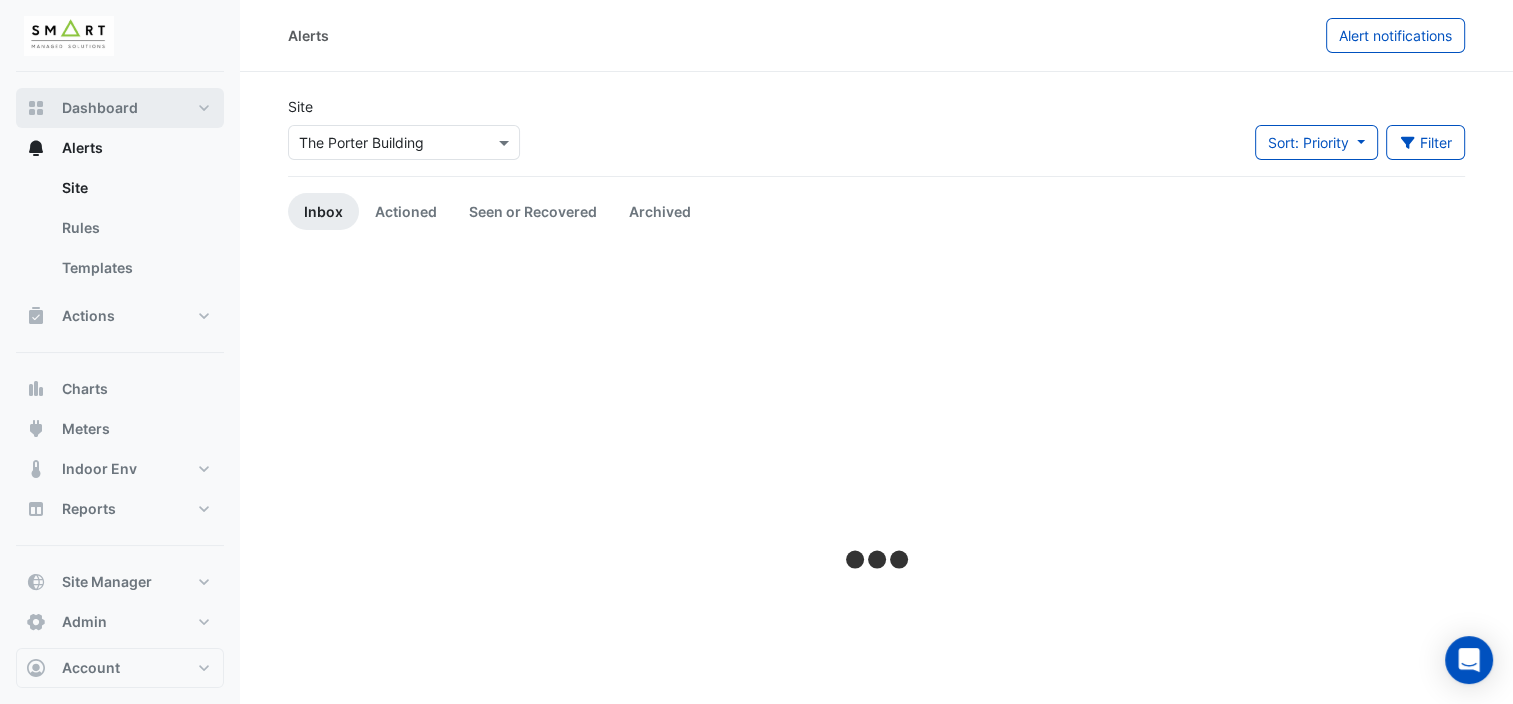 click on "Dashboard" at bounding box center (120, 108) 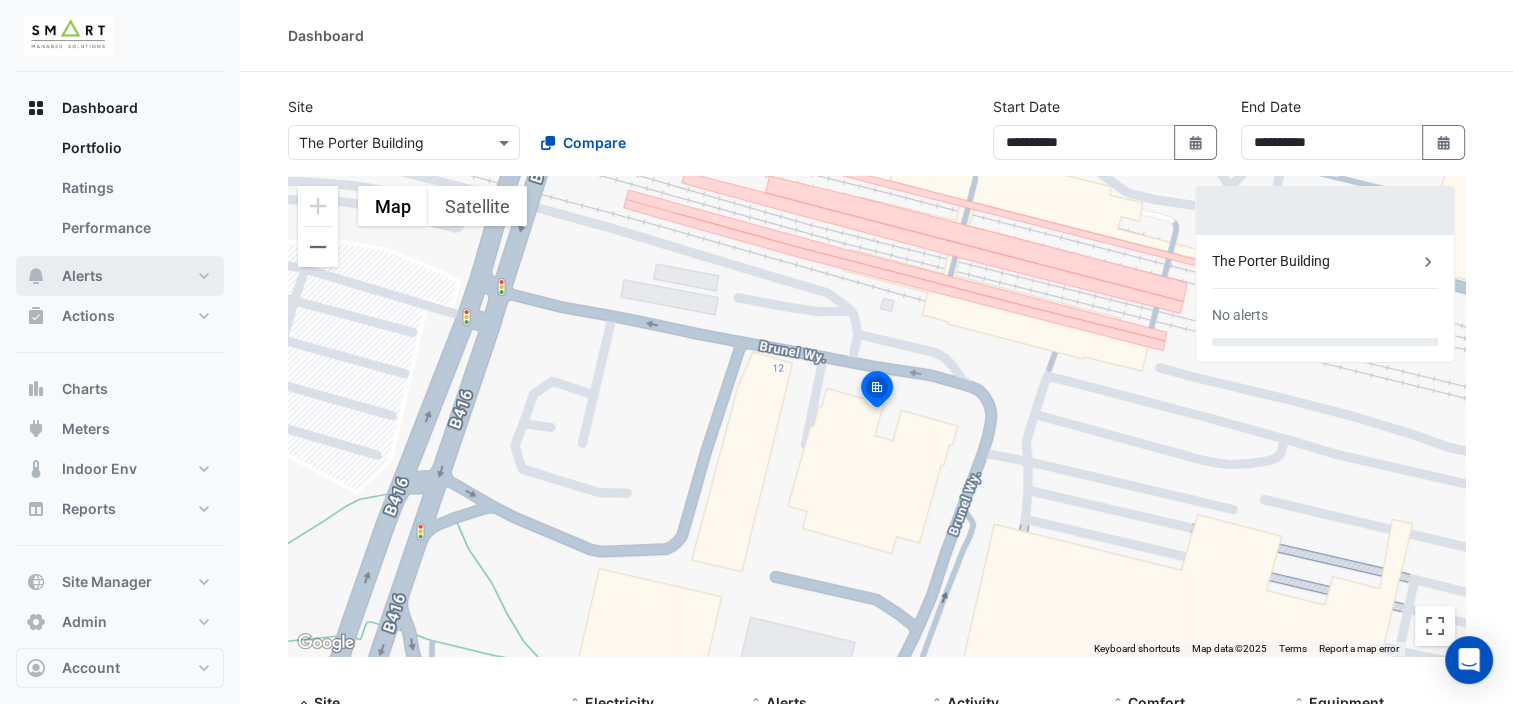 click on "Alerts" at bounding box center (120, 276) 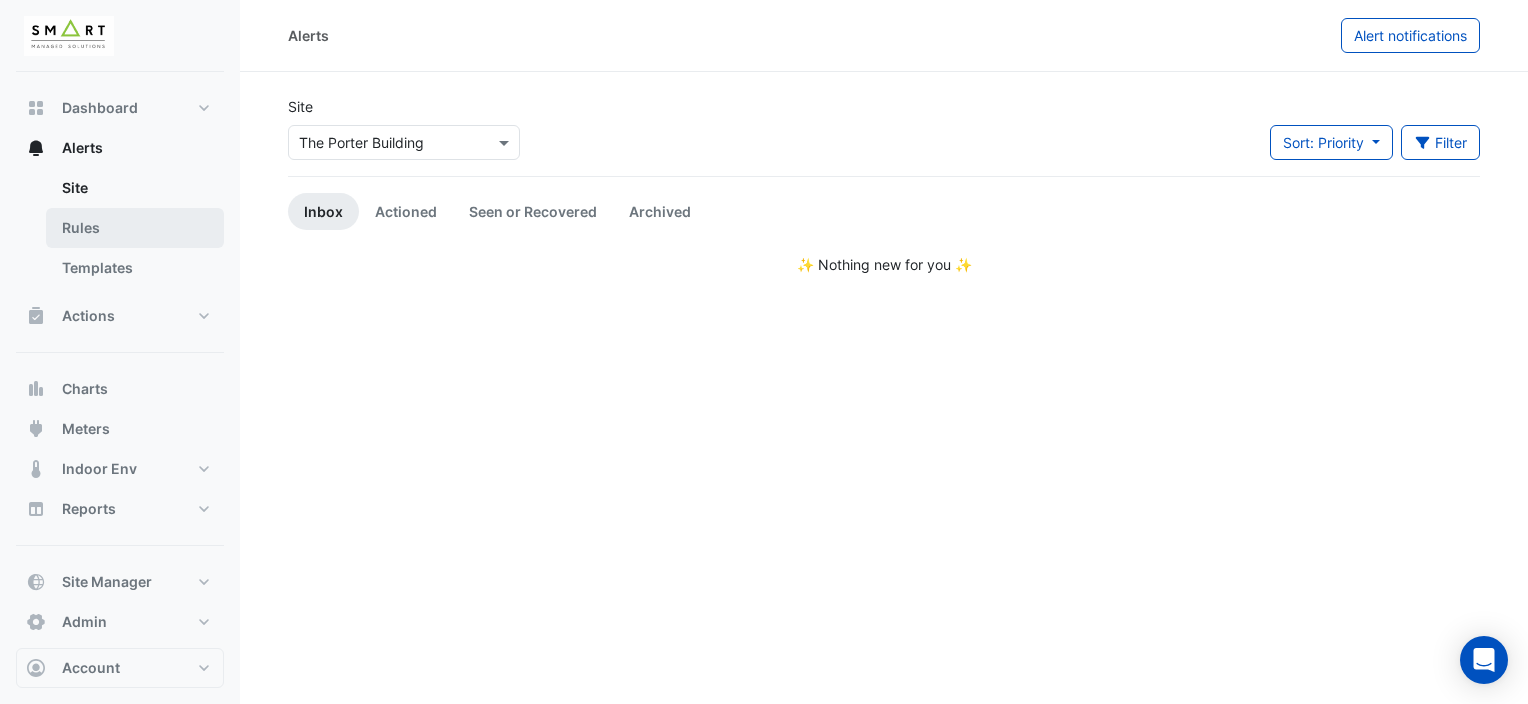 click on "Rules" at bounding box center [135, 228] 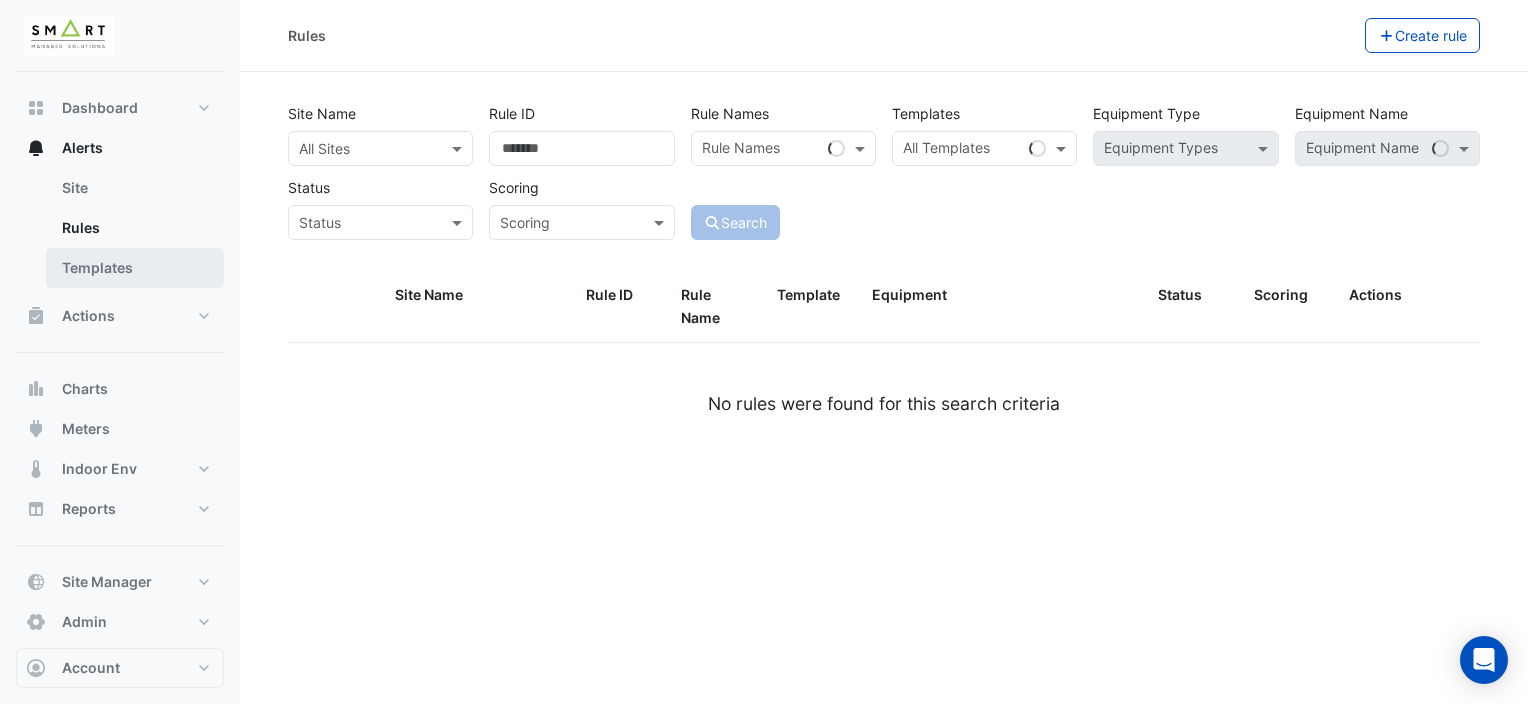 click on "Templates" at bounding box center (135, 268) 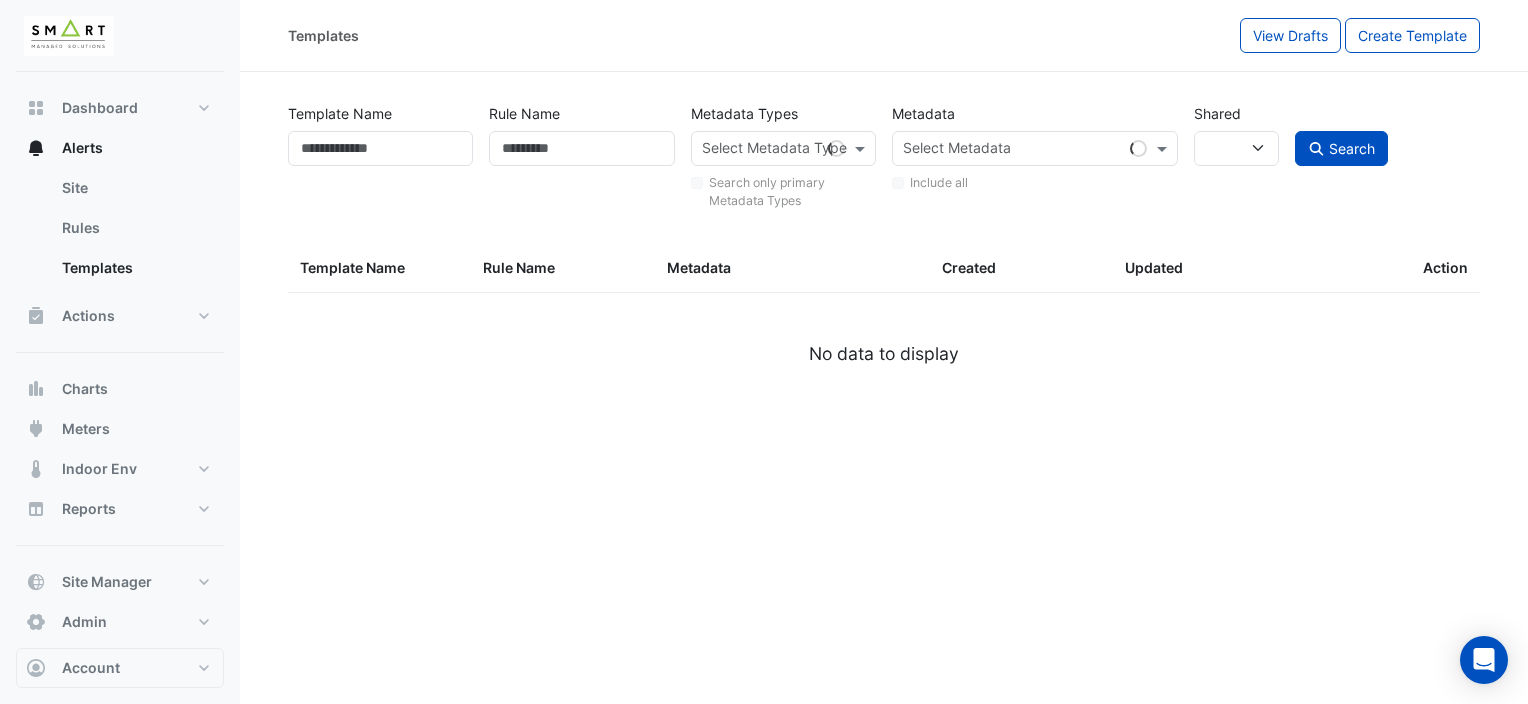select 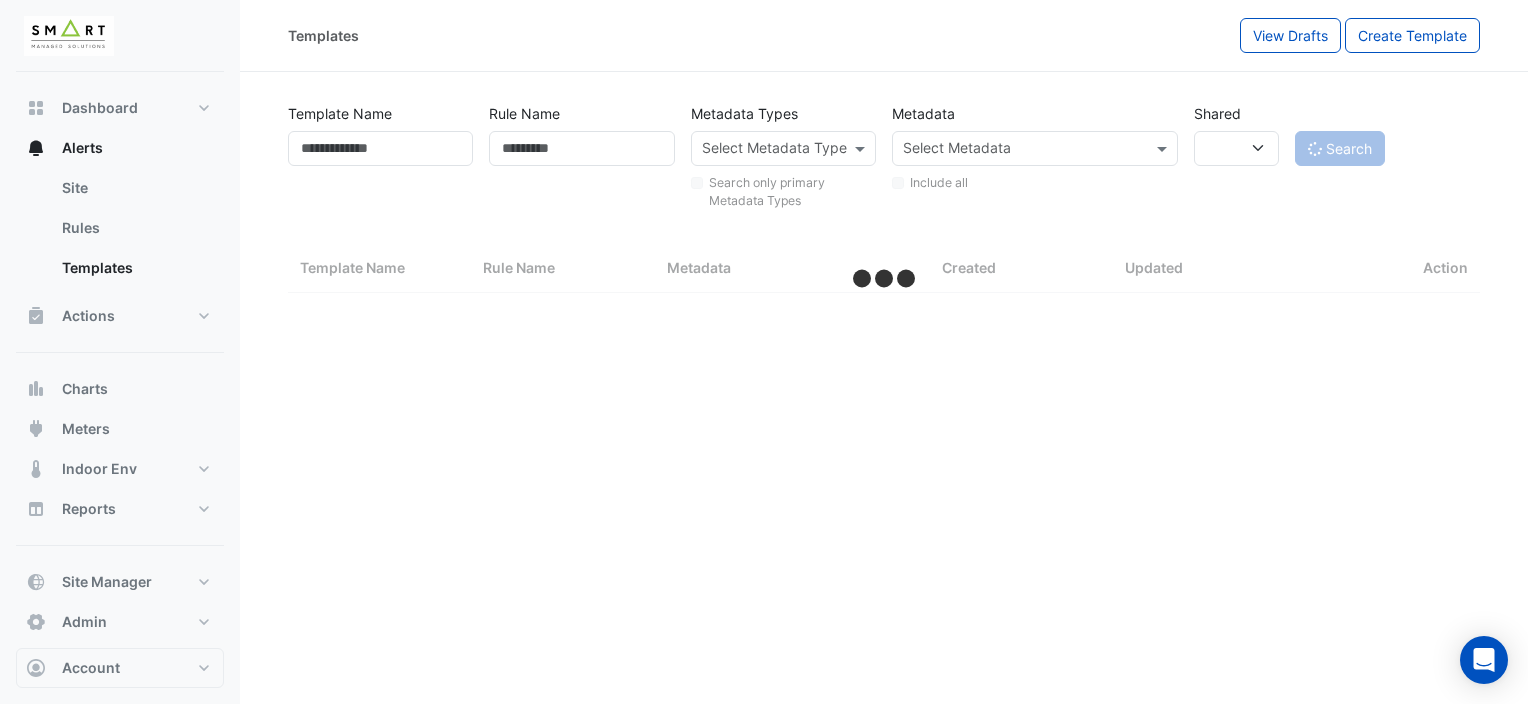 select on "***" 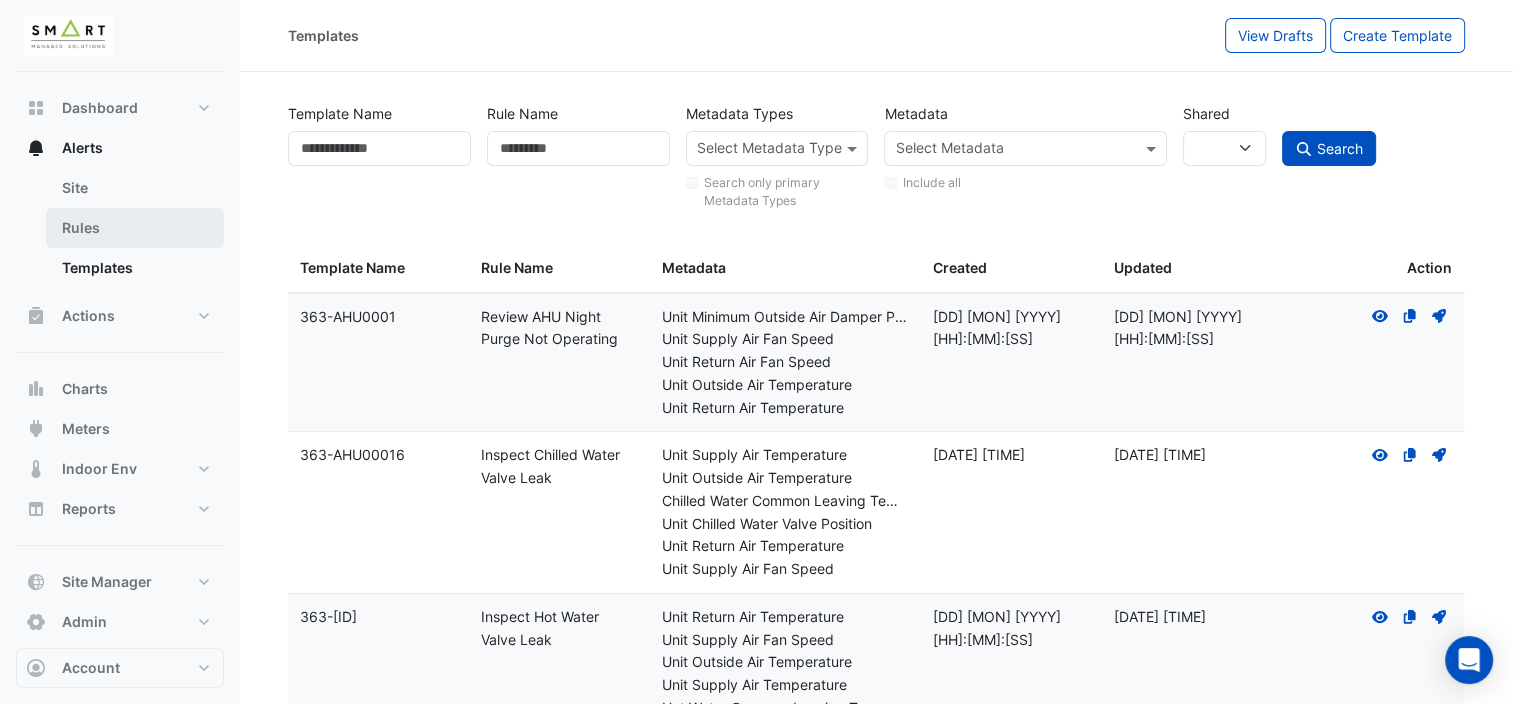 click on "Rules" at bounding box center (135, 228) 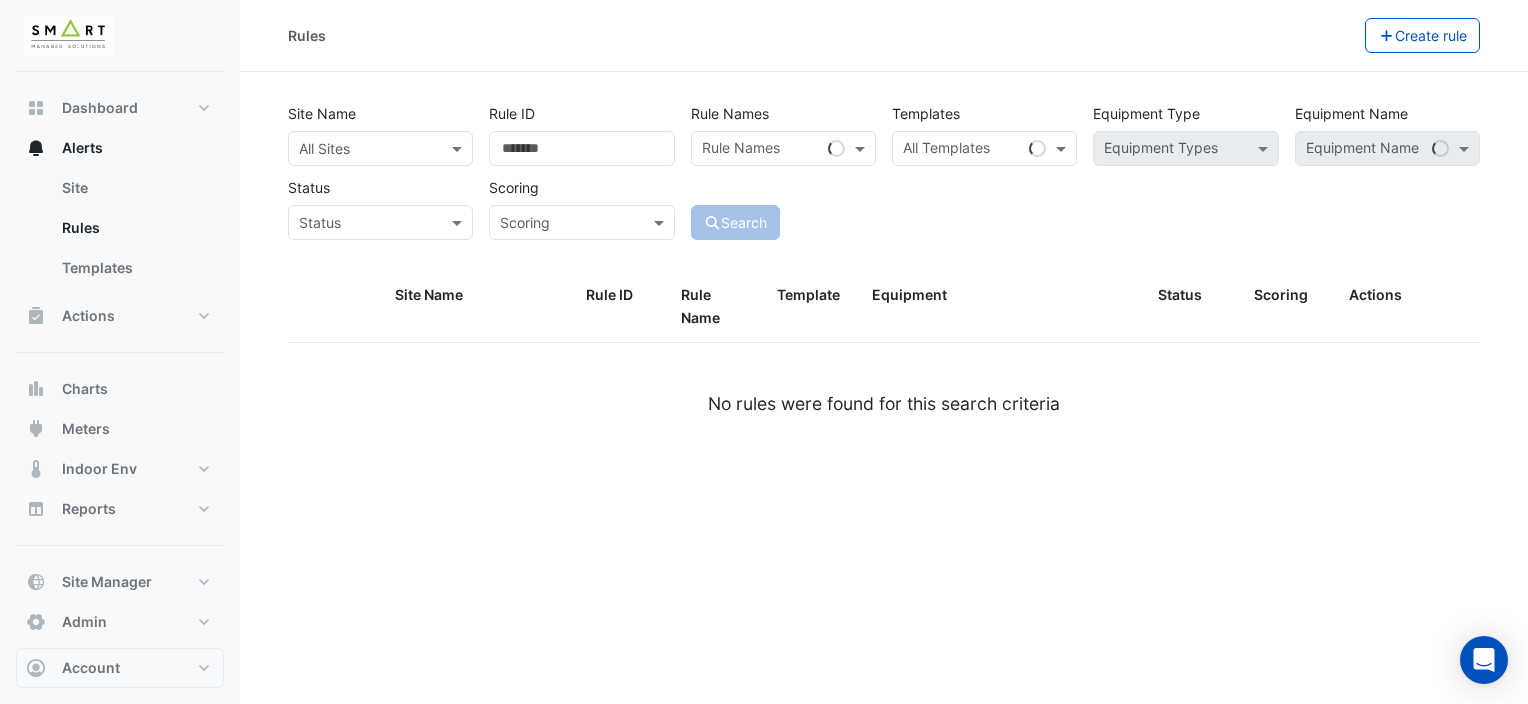 drag, startPoint x: 363, startPoint y: 154, endPoint x: 375, endPoint y: 154, distance: 12 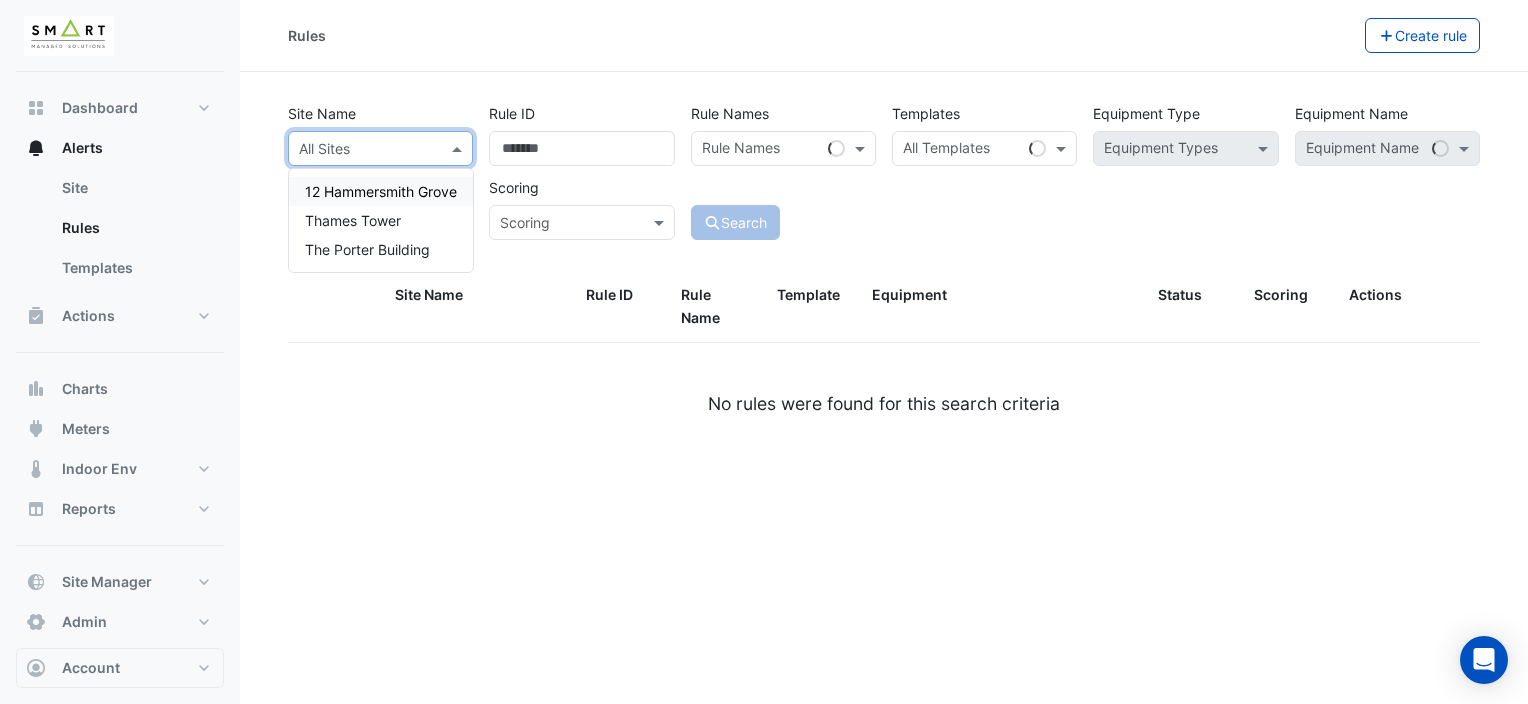 click on "12 Hammersmith Grove" at bounding box center (381, 191) 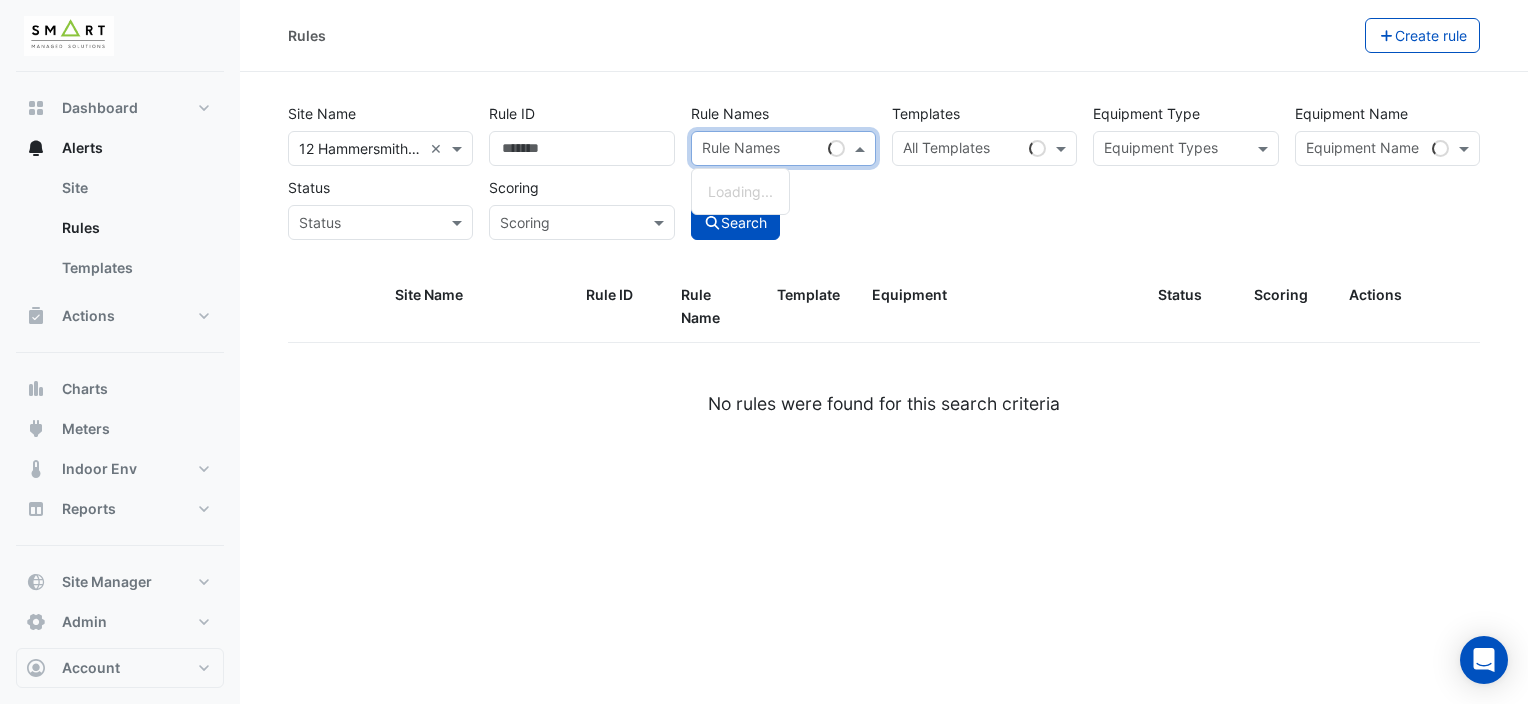 click at bounding box center [761, 150] 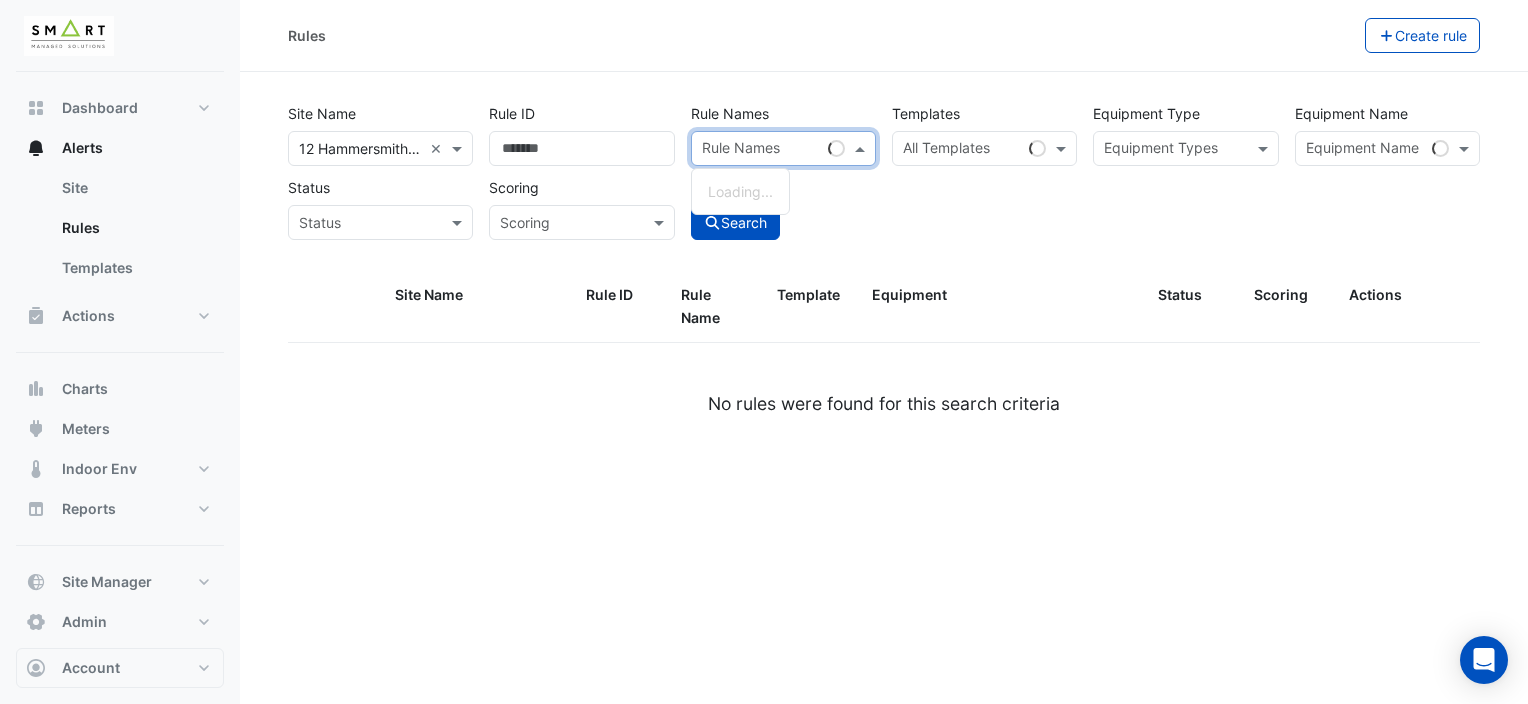 click at bounding box center (761, 150) 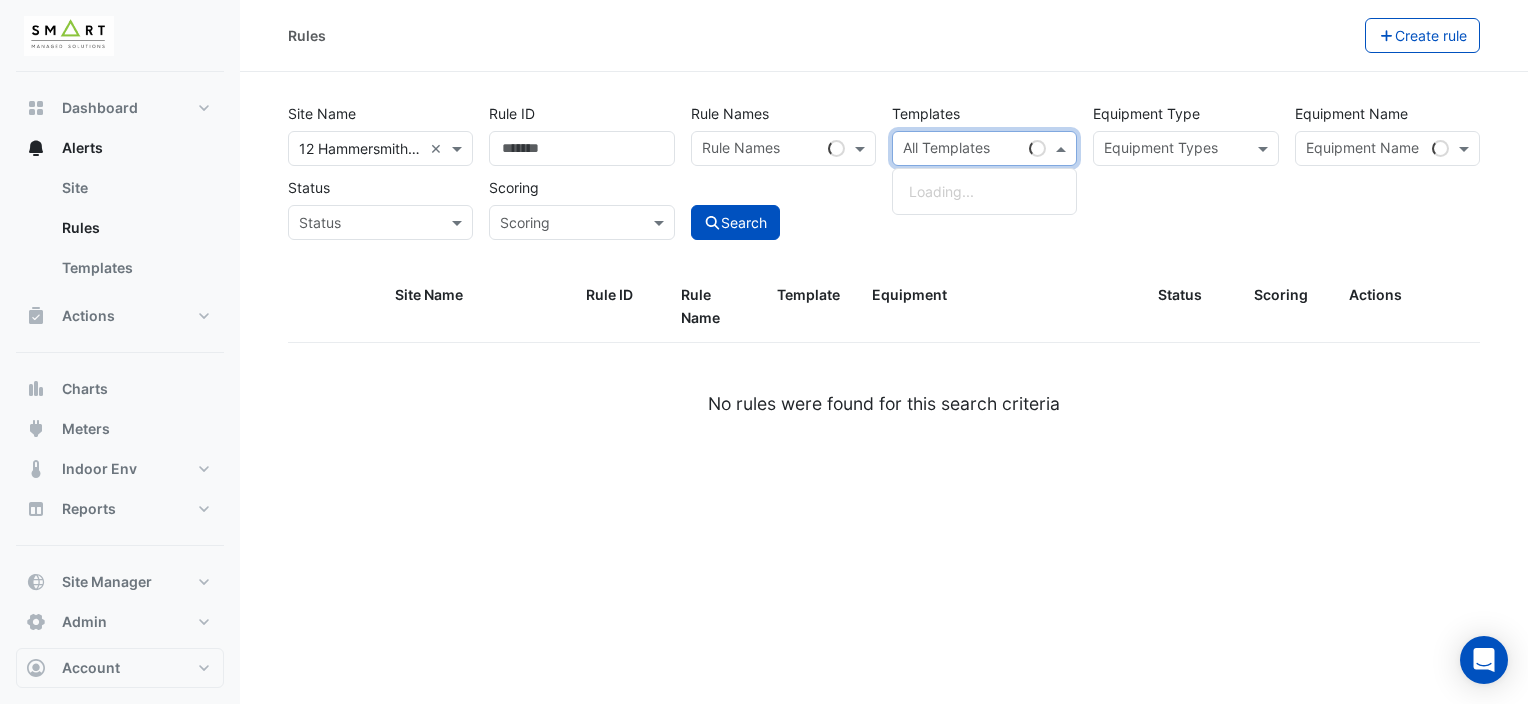 drag, startPoint x: 1001, startPoint y: 155, endPoint x: 1013, endPoint y: 156, distance: 12.0415945 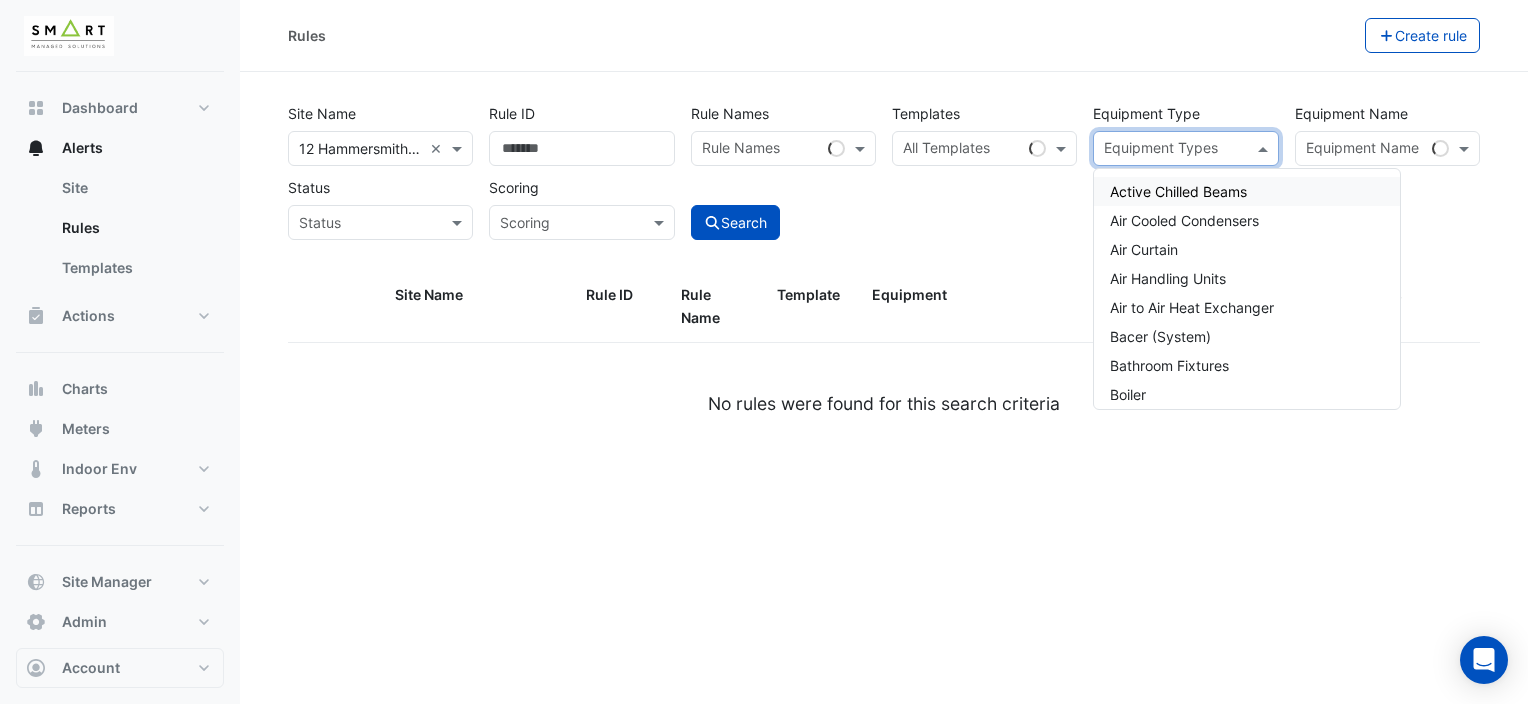 click at bounding box center [1174, 150] 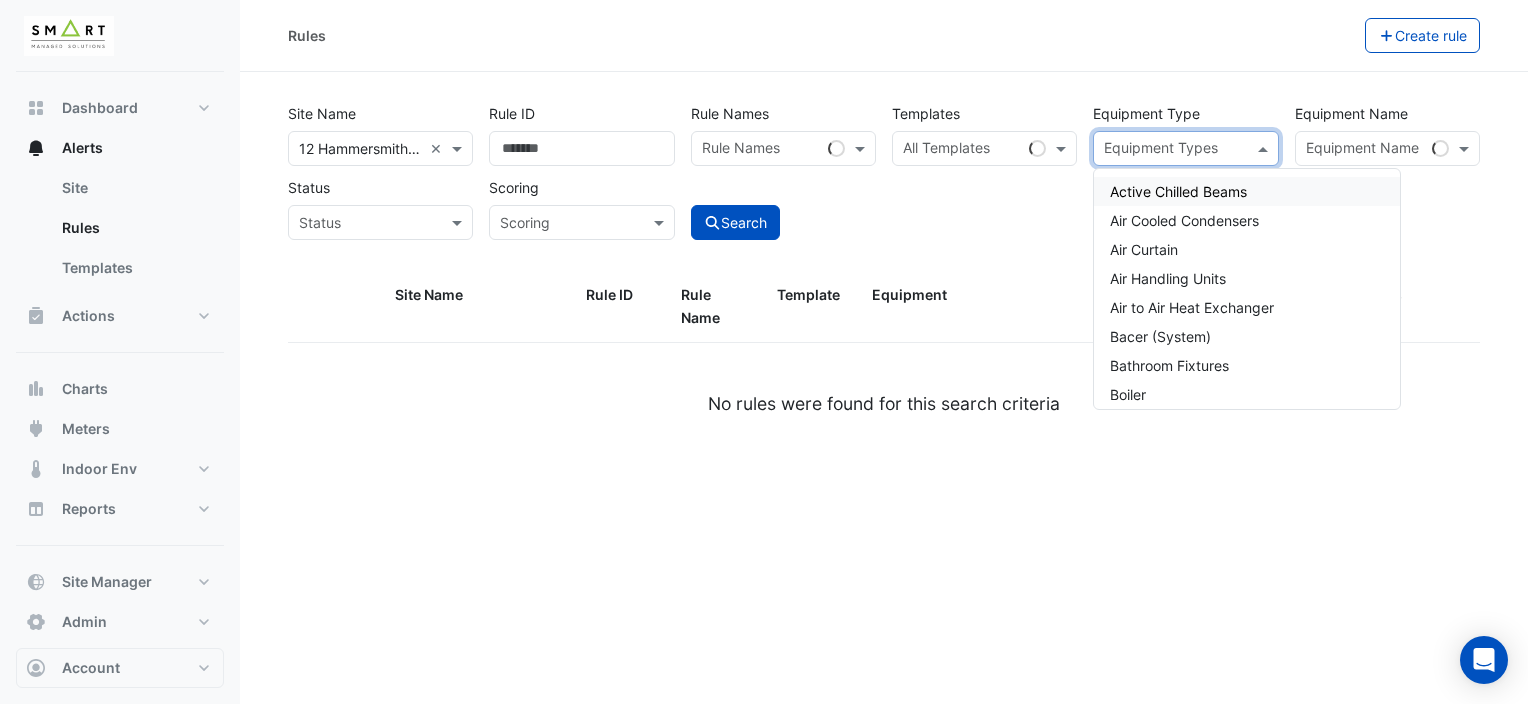 click at bounding box center [1365, 150] 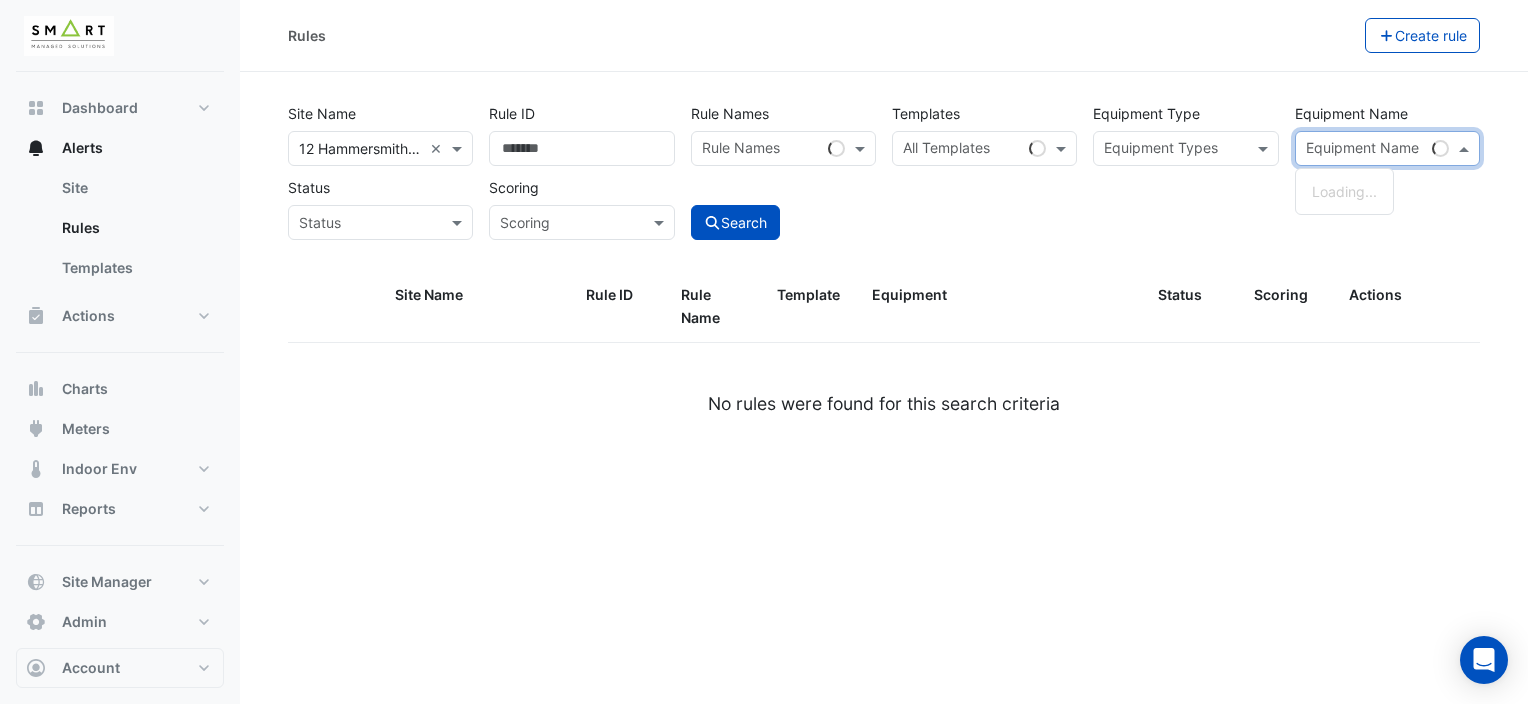 click at bounding box center (1365, 150) 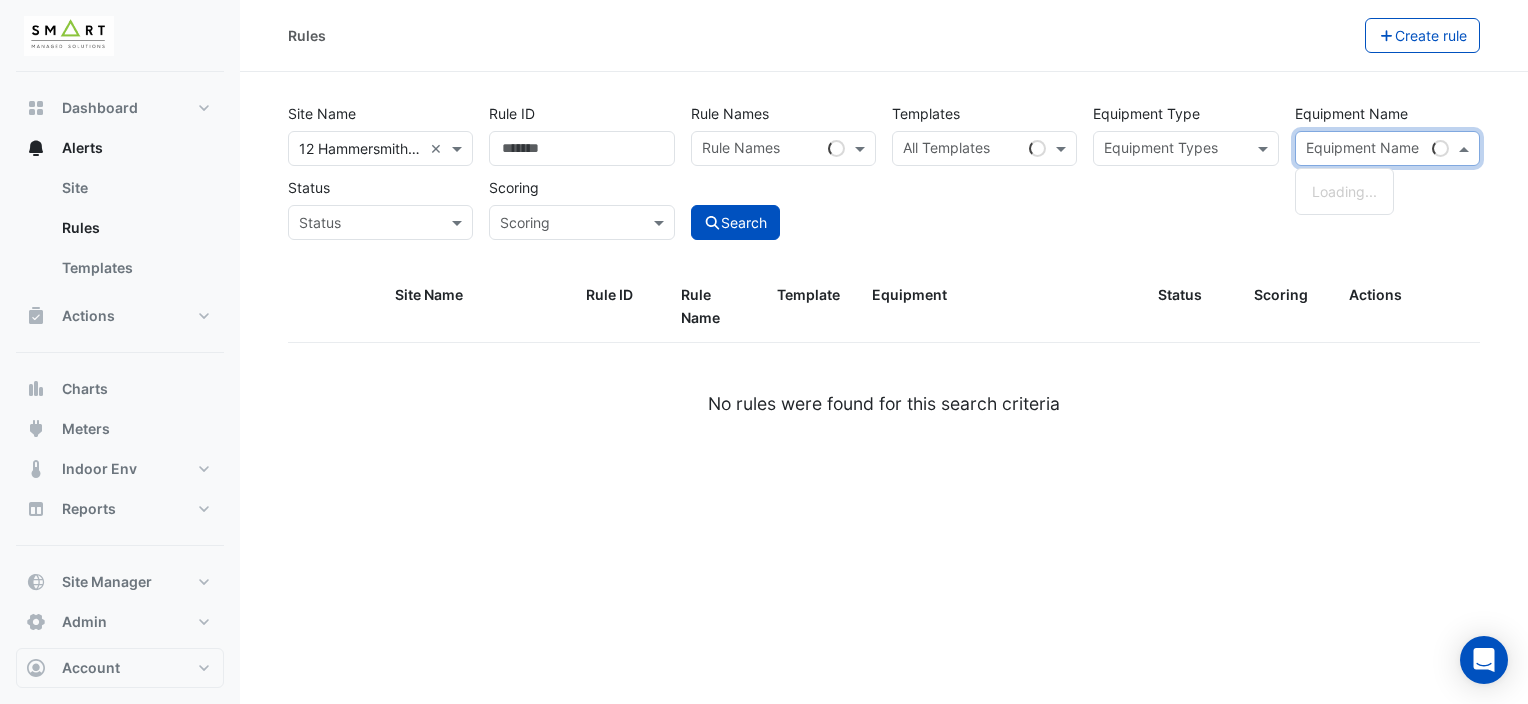 click on "Rules
Create rule
Site Name
All Sites × [LOCATION] ×
Rule ID
Rule Names
Rule Names
Templates
All Templates
Equipment Type
Equipment Types
Equipment Name
Equipment Name Loading...
Status
Status
Scoring
Scoring
Search" 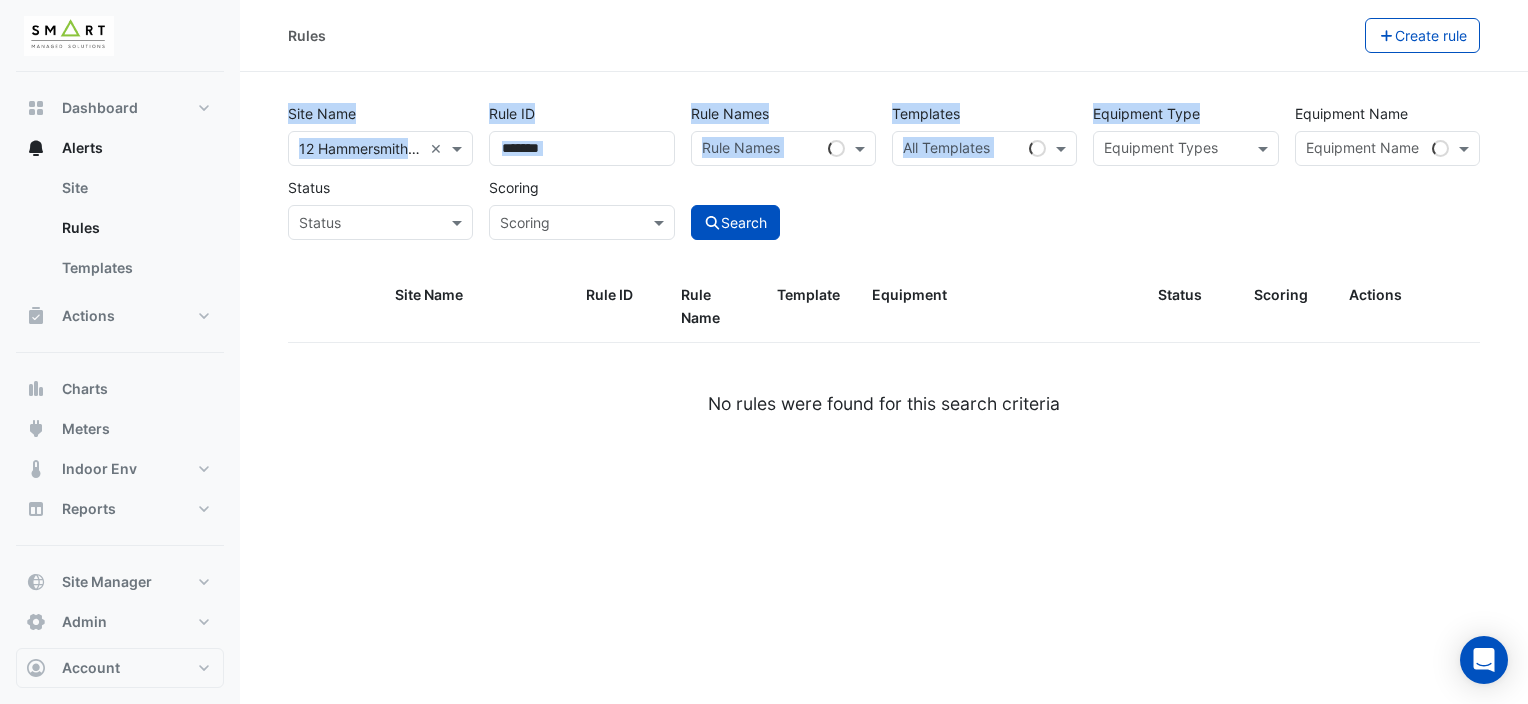 drag, startPoint x: 1275, startPoint y: 71, endPoint x: 1126, endPoint y: 56, distance: 149.75313 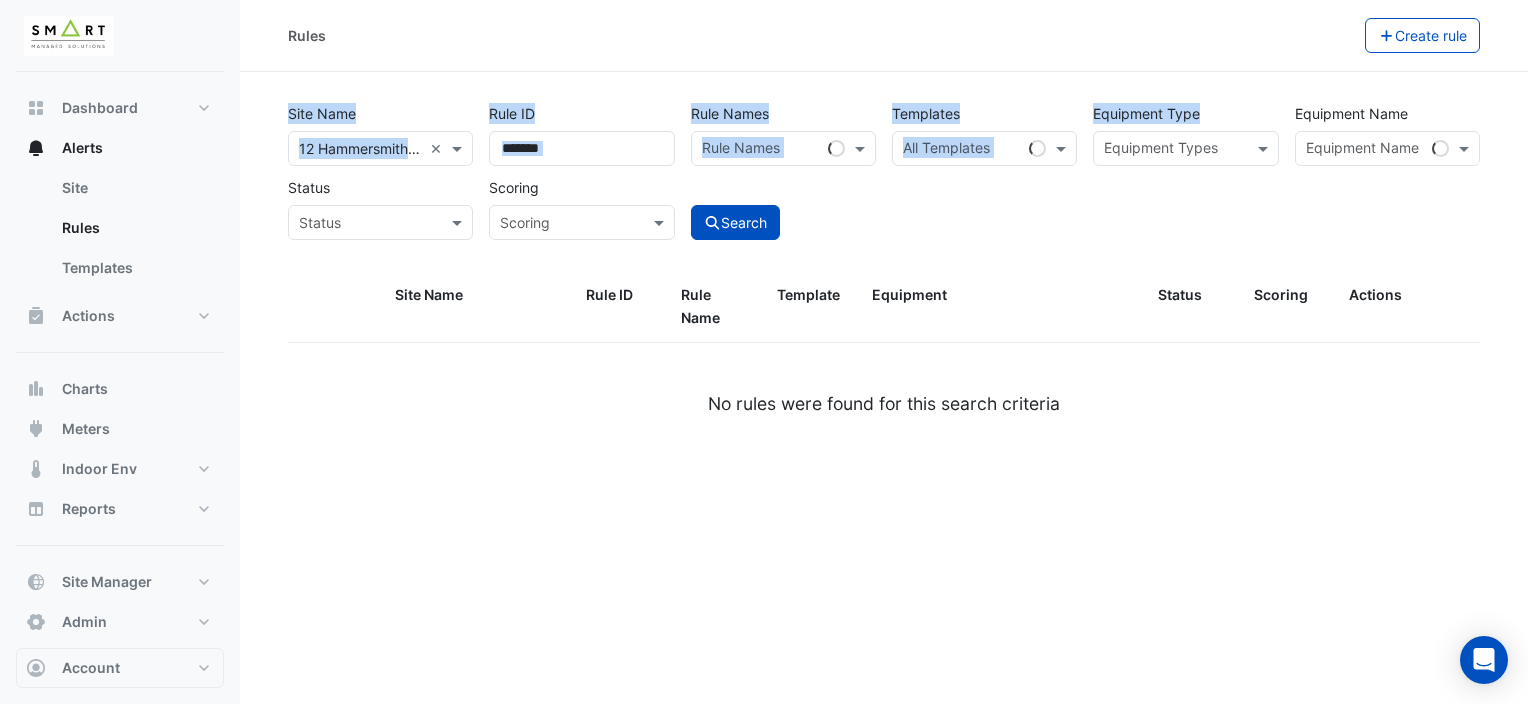 click on "Rules
Create rule" 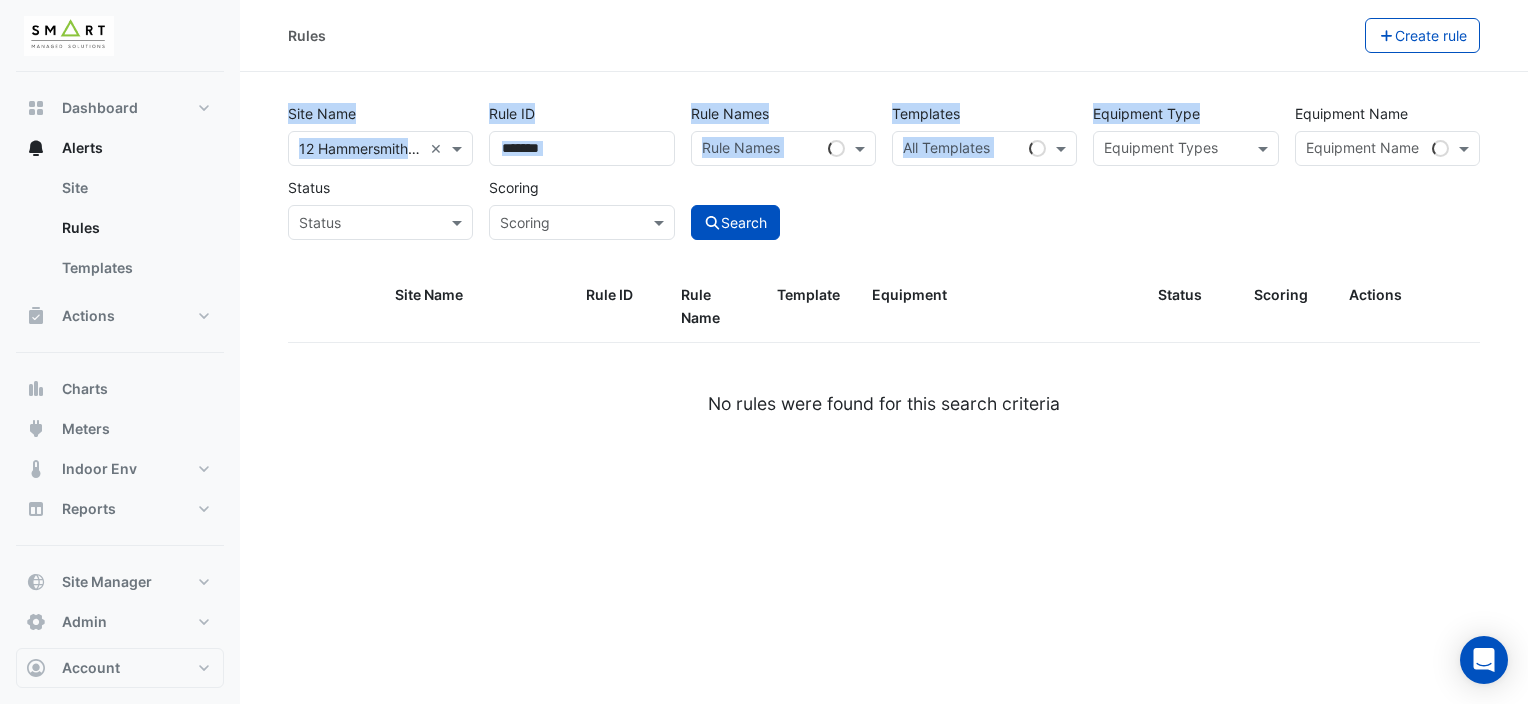 click on "Site Name
All Sites × [LOCATION] ×
Rule ID
Rule Names
Rule Names
Templates
All Templates
Equipment Type
Equipment Types
Equipment Name
Equipment Name
Status
Status
Scoring
Scoring
Search" 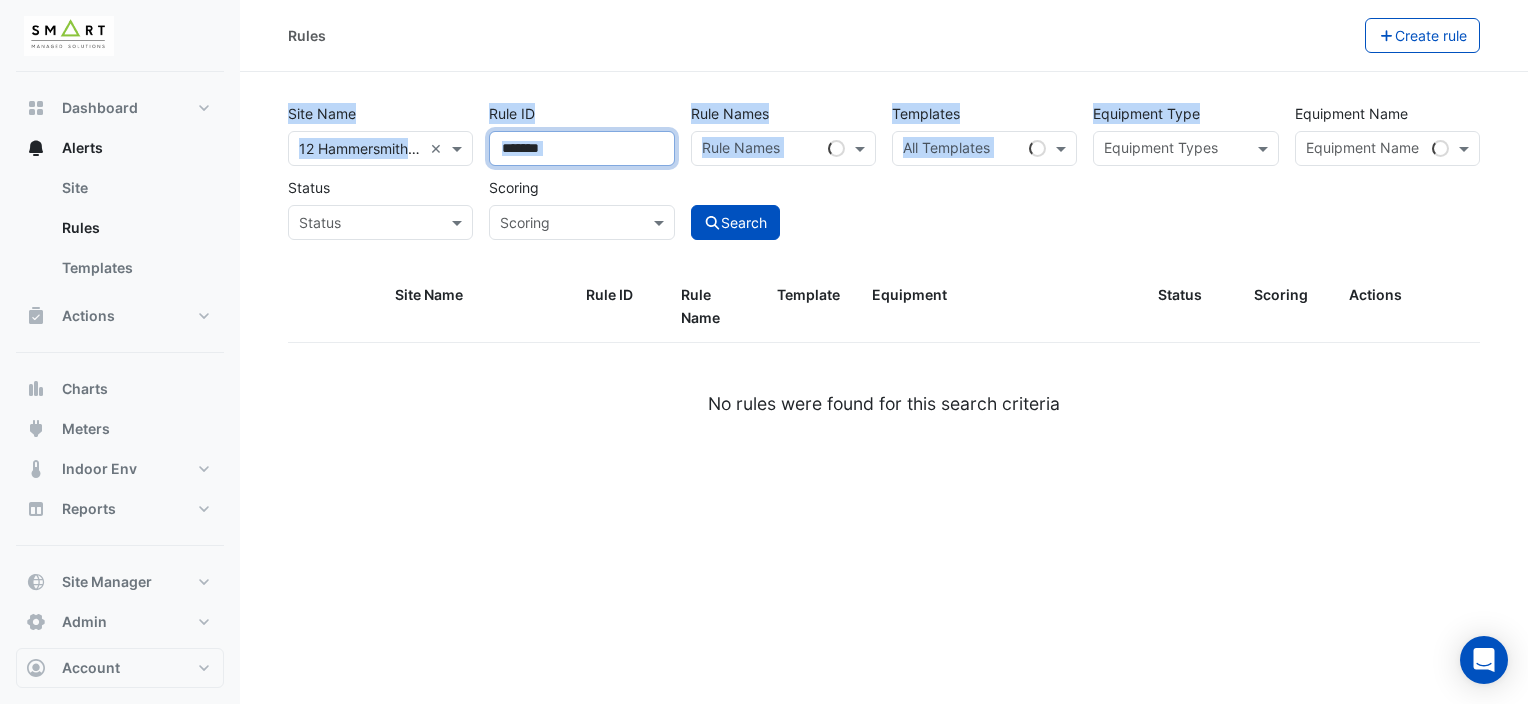 click on "Rule ID" at bounding box center (581, 148) 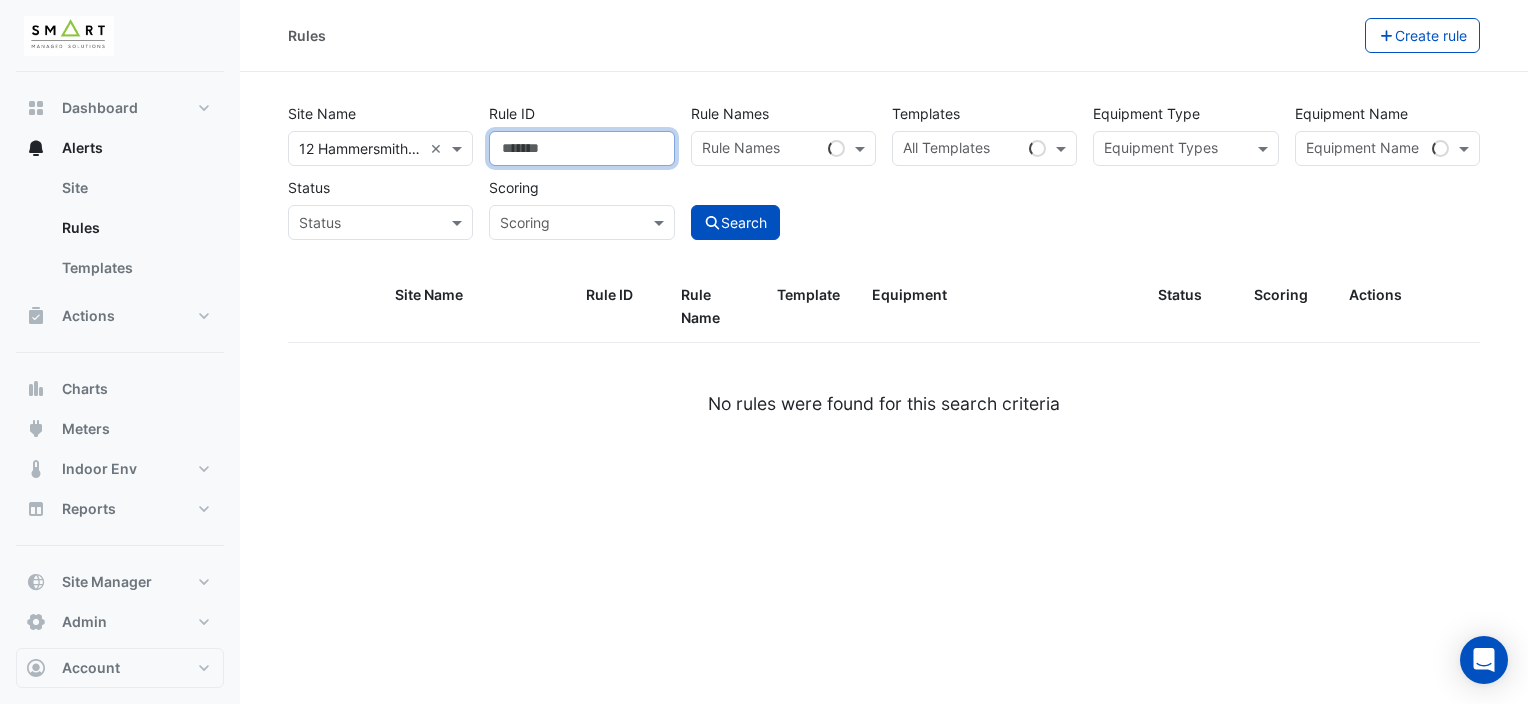 click on "*" at bounding box center [581, 148] 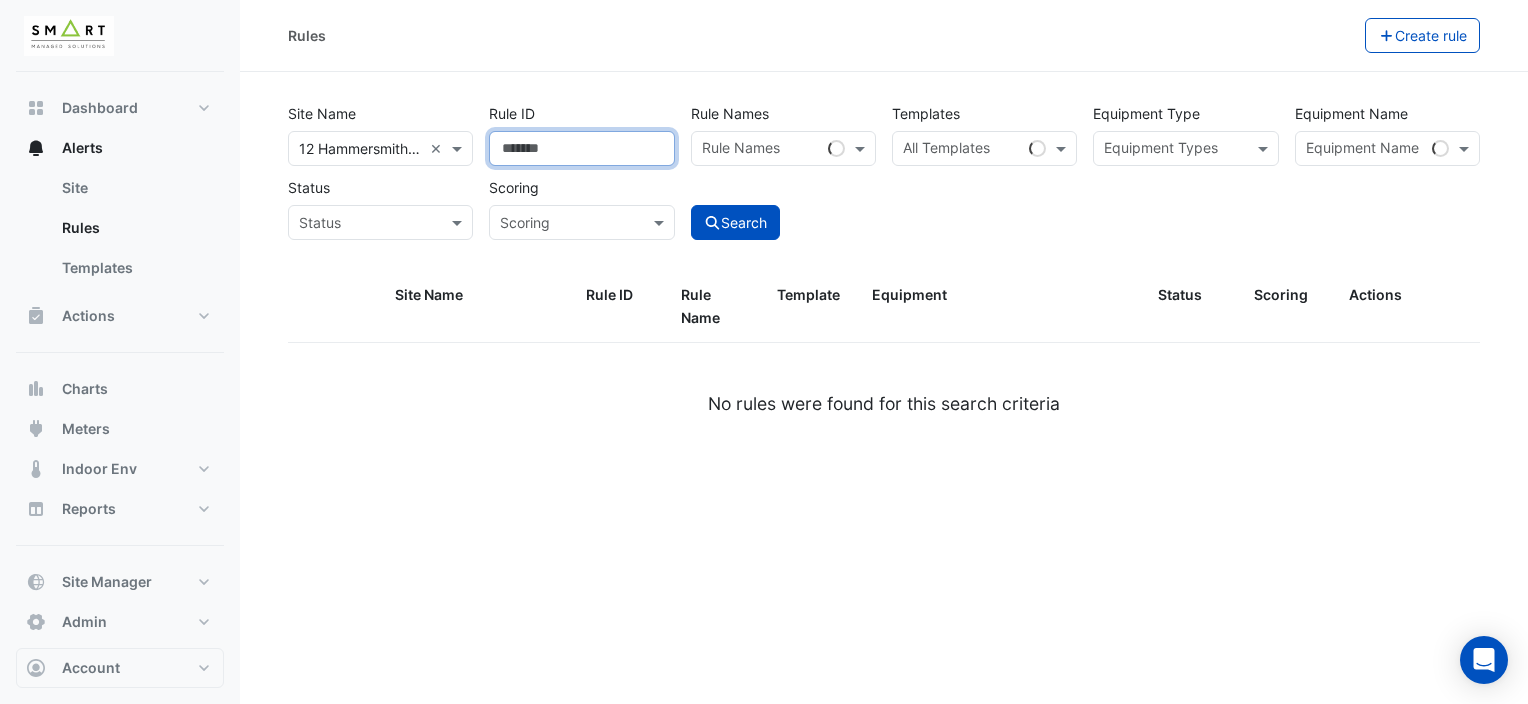 click on "*" at bounding box center (581, 148) 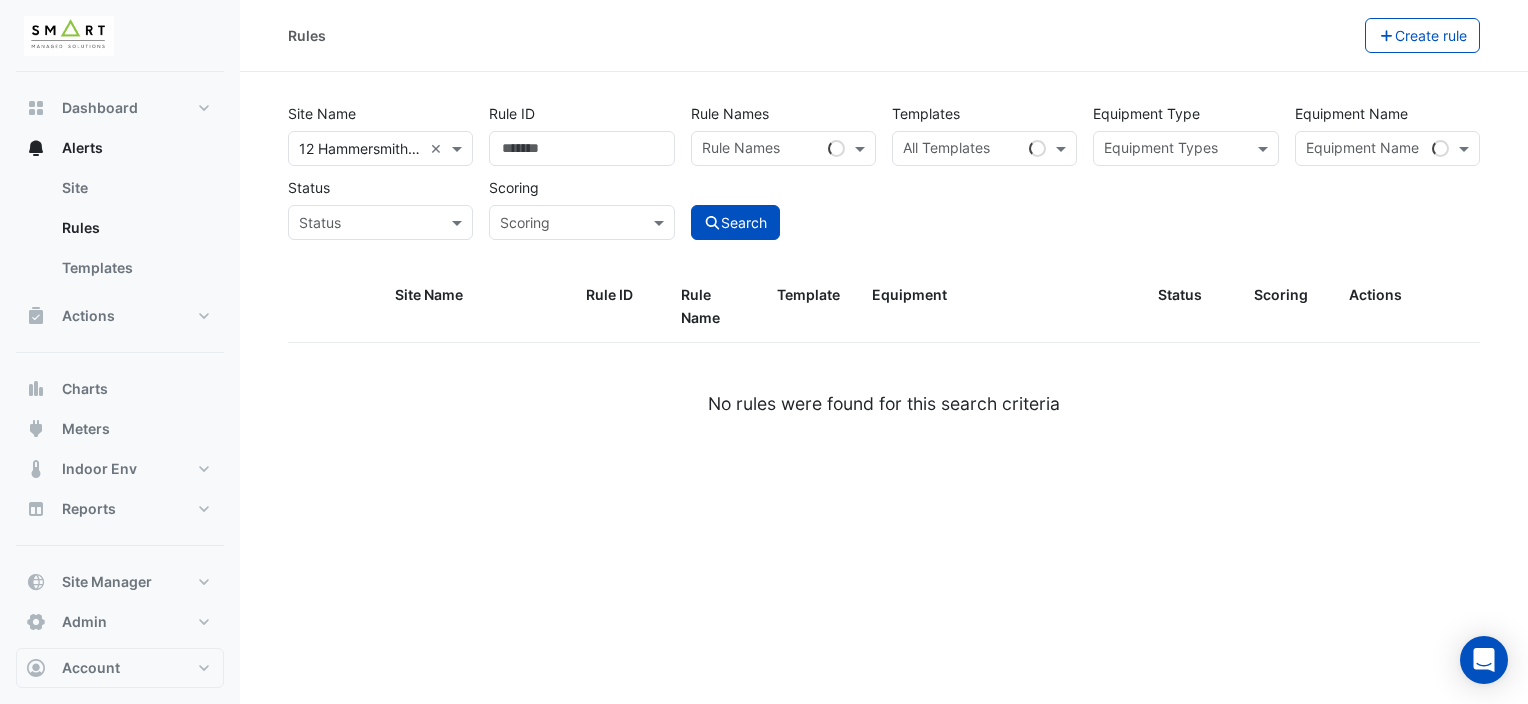 click on "Search" 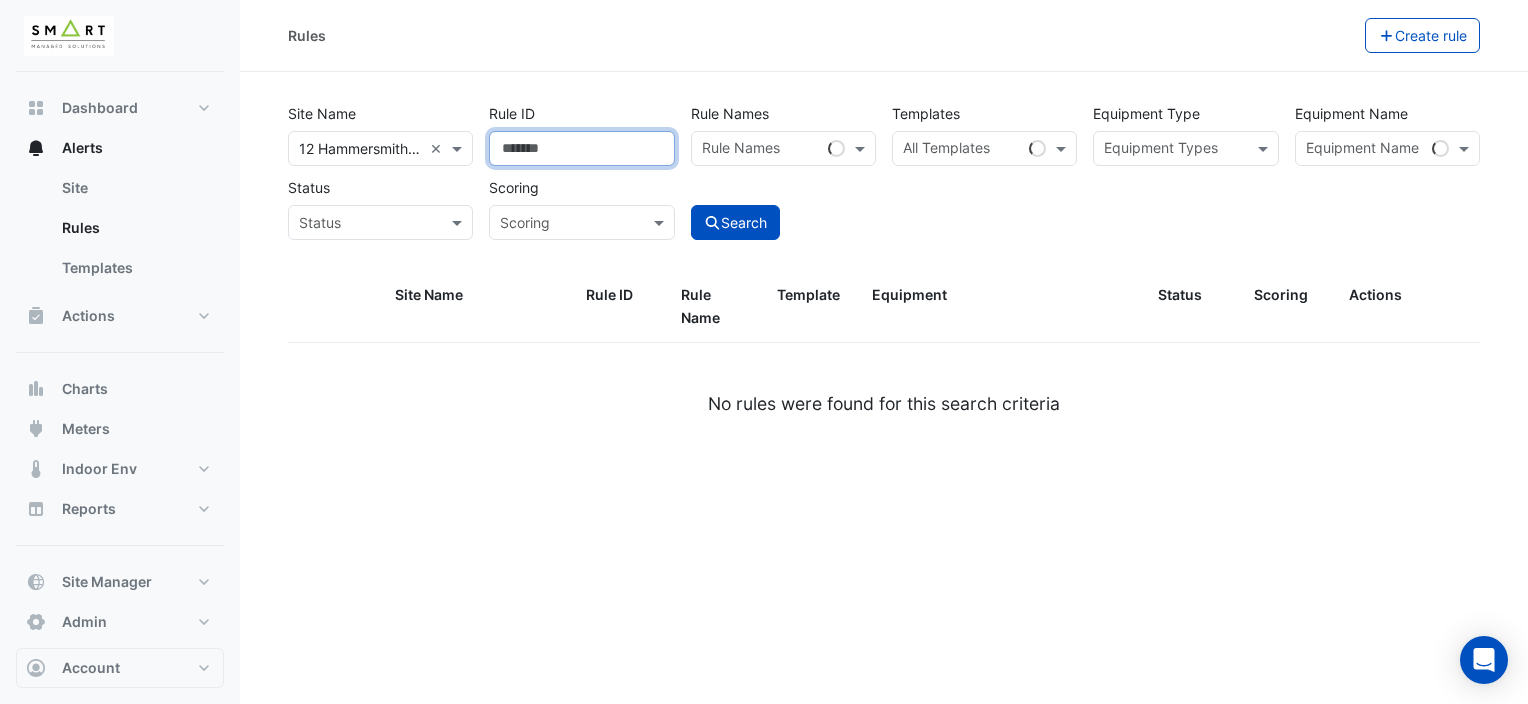 click on "*" at bounding box center [581, 148] 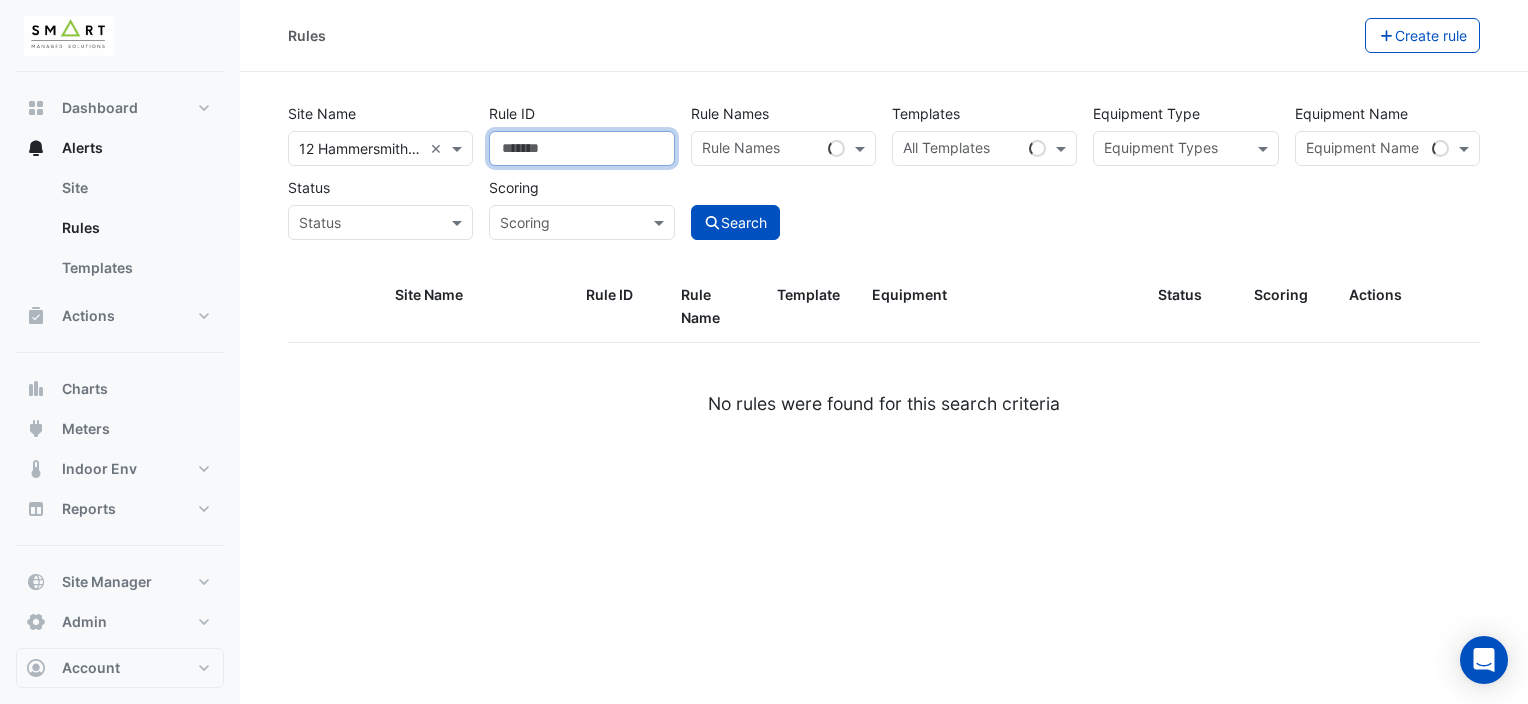 click on "*" at bounding box center [581, 148] 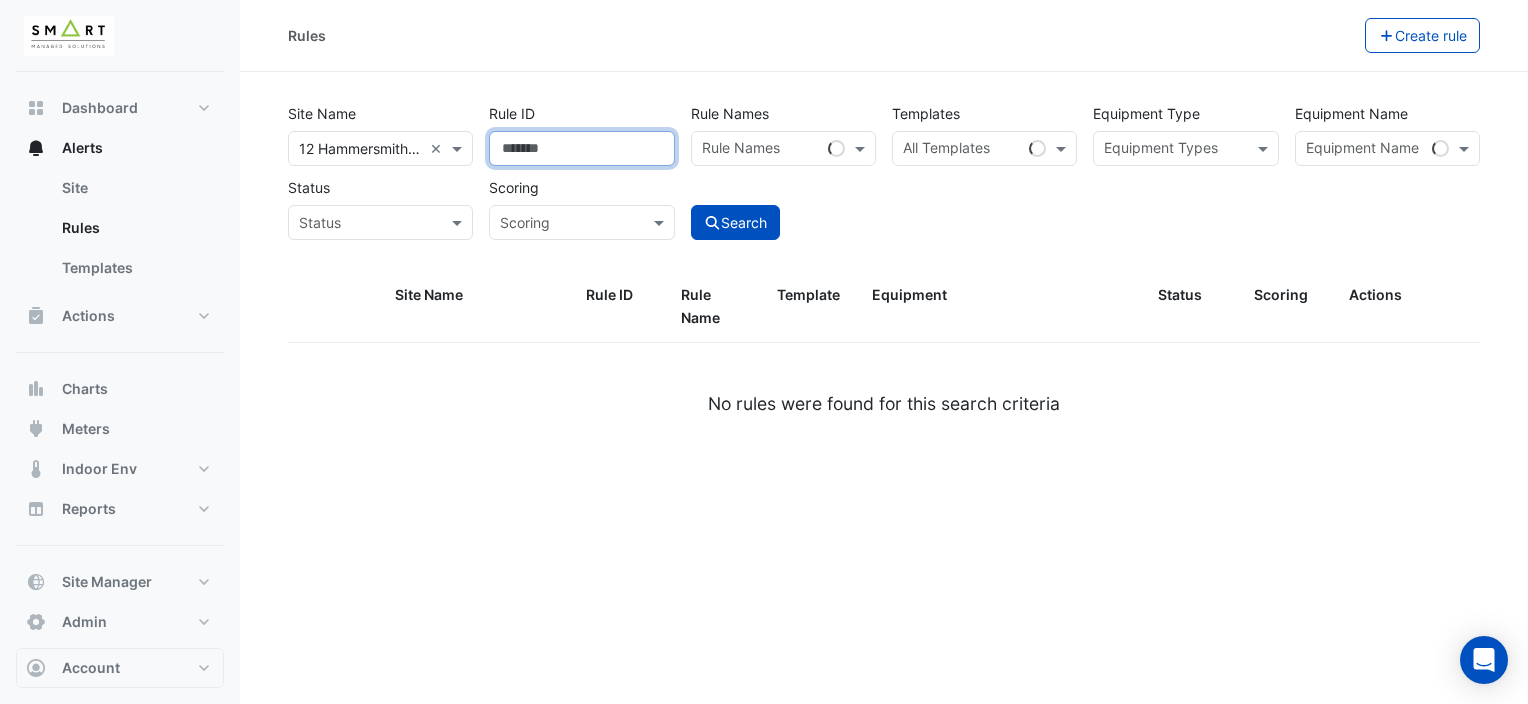 click on "**" at bounding box center [581, 148] 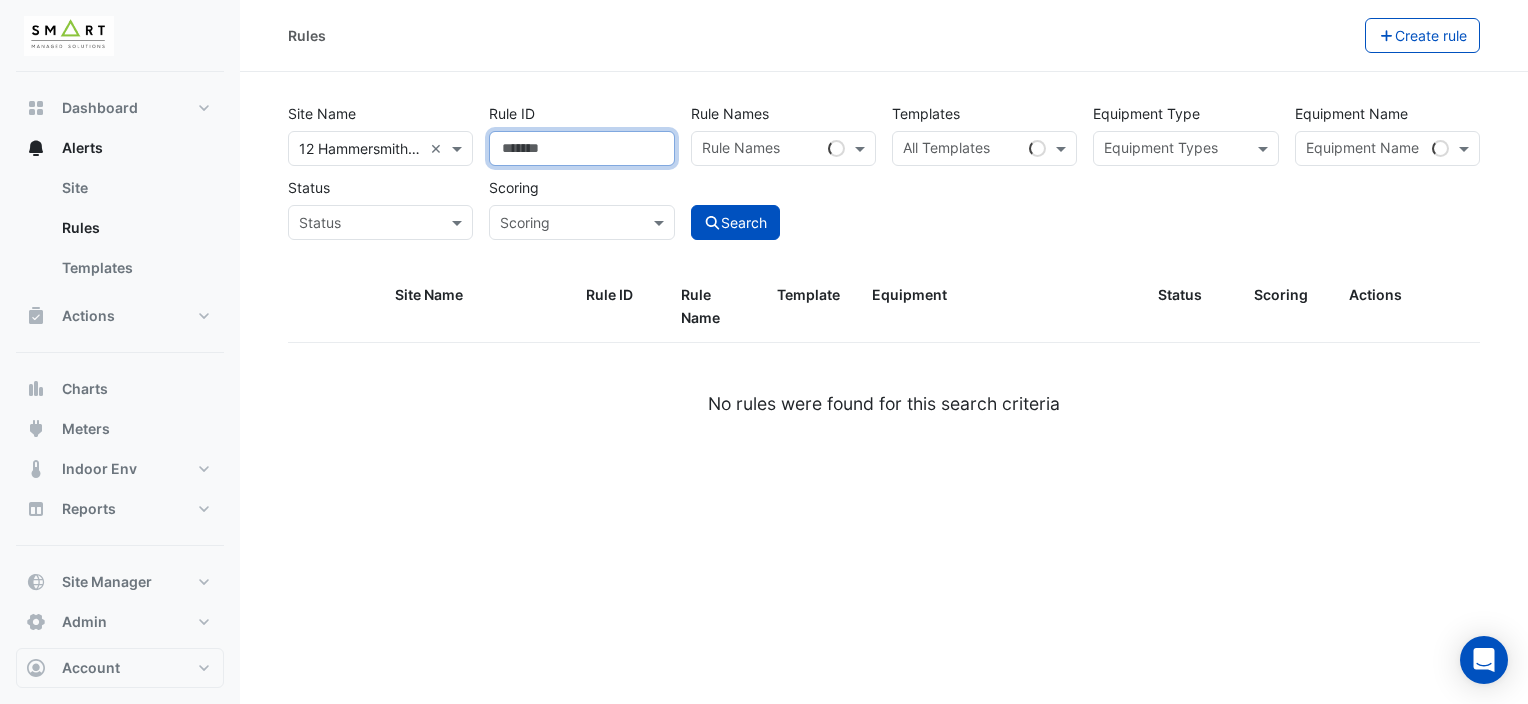 type on "*" 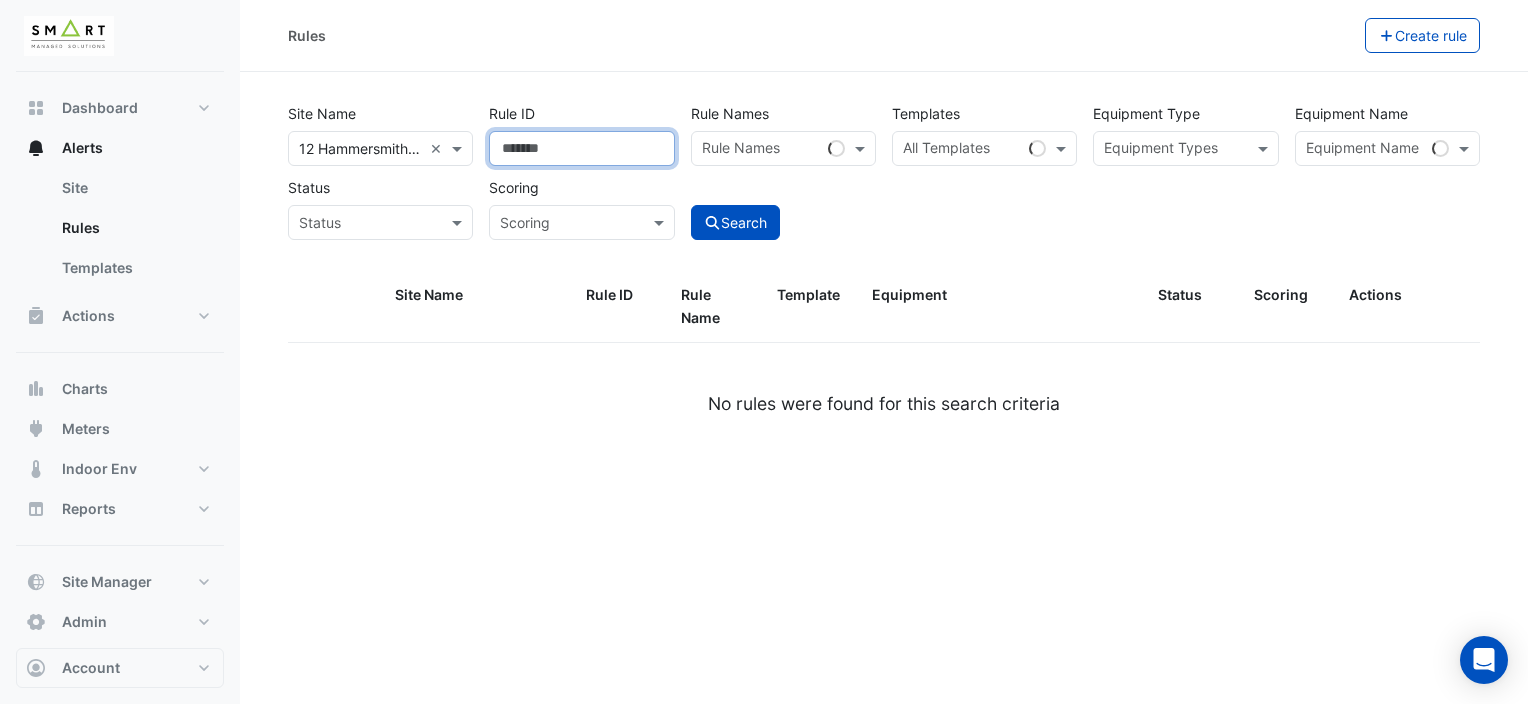 click on "*" at bounding box center [581, 148] 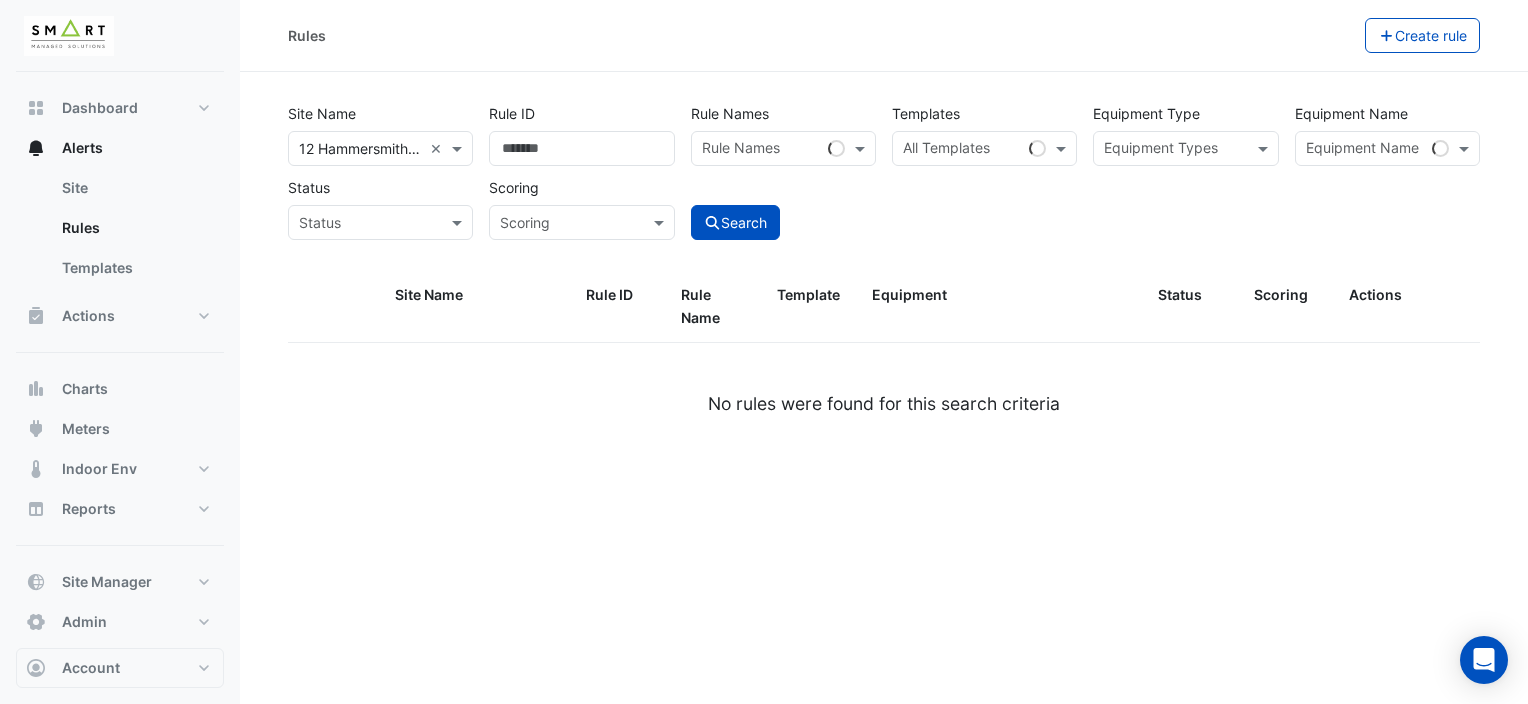 click on "Rule ID
*" 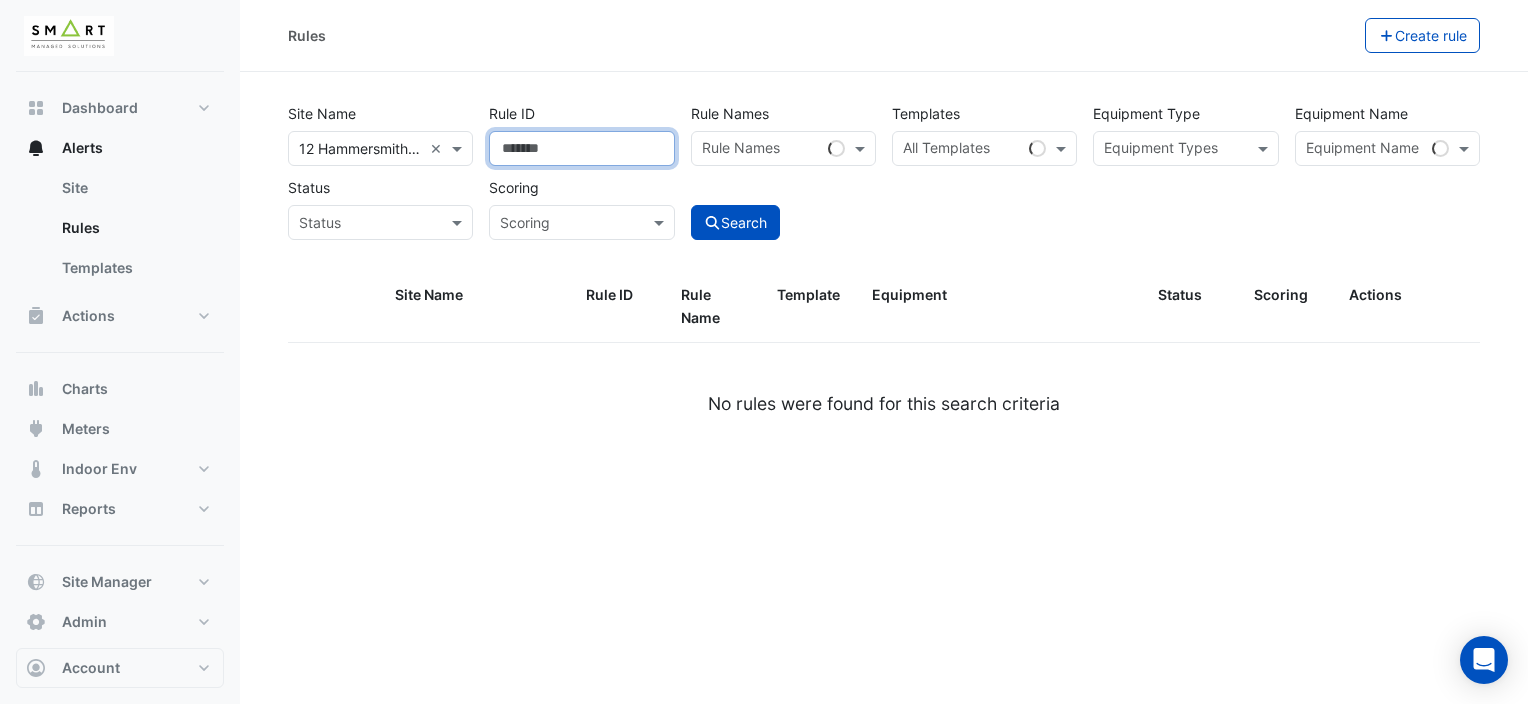 click on "*" at bounding box center (581, 148) 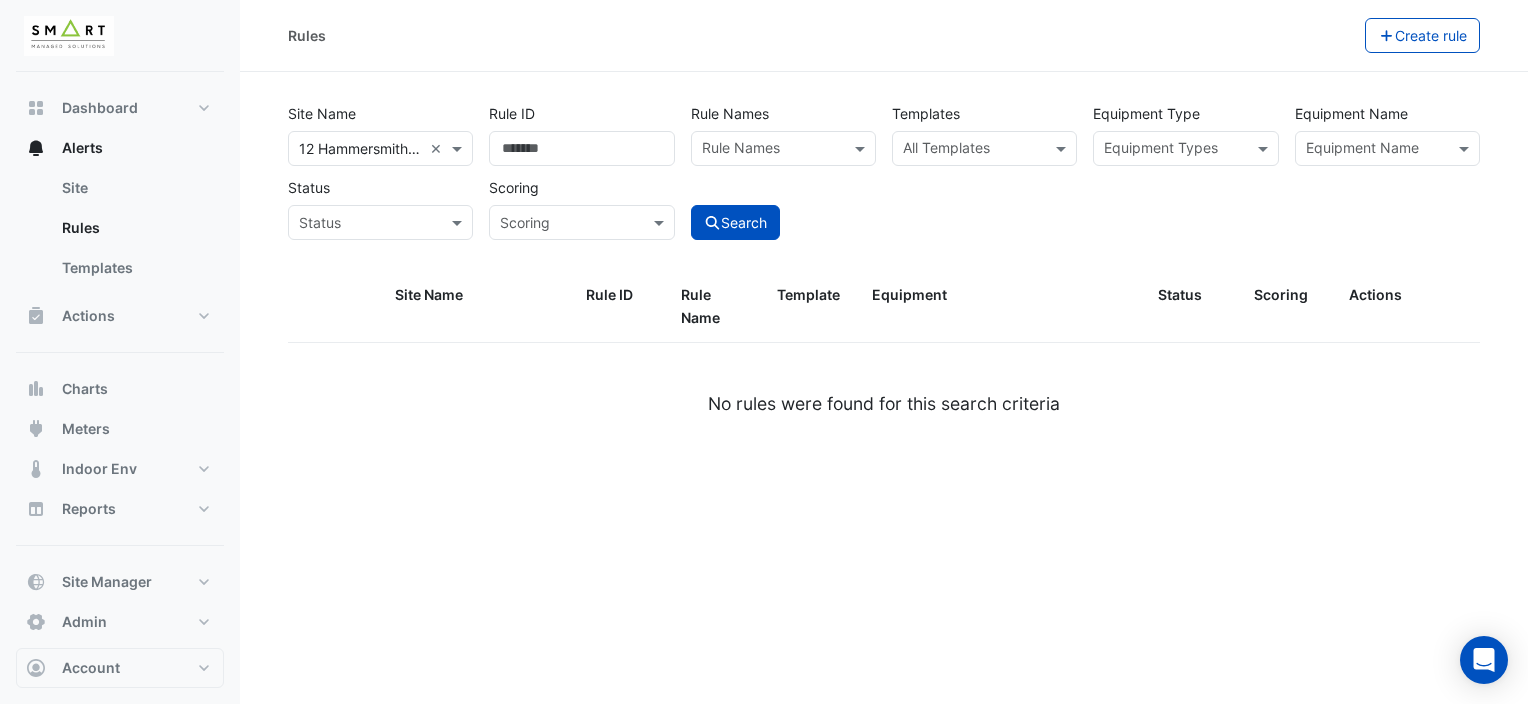 click on "Rule Names" at bounding box center [767, 148] 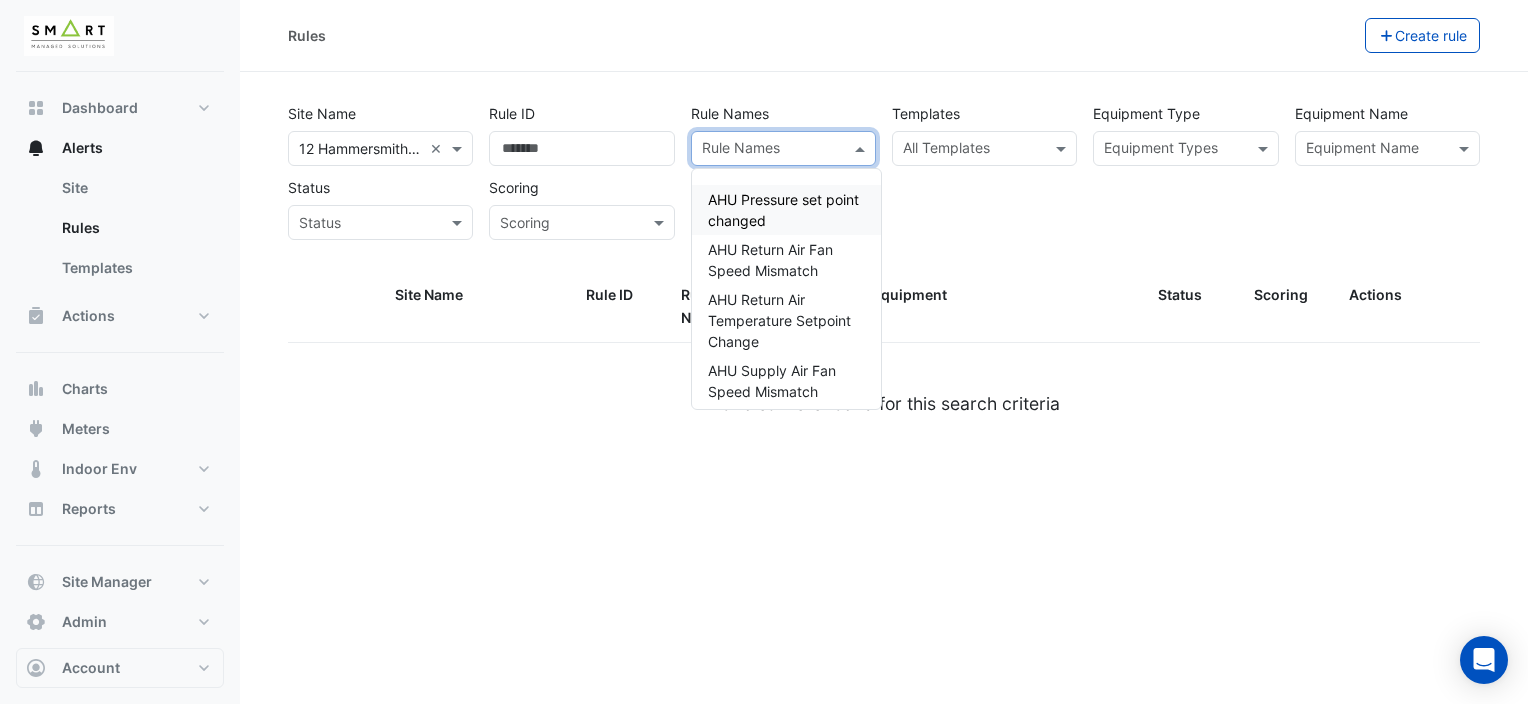 click on "AHU Pressure set point changed" at bounding box center (783, 210) 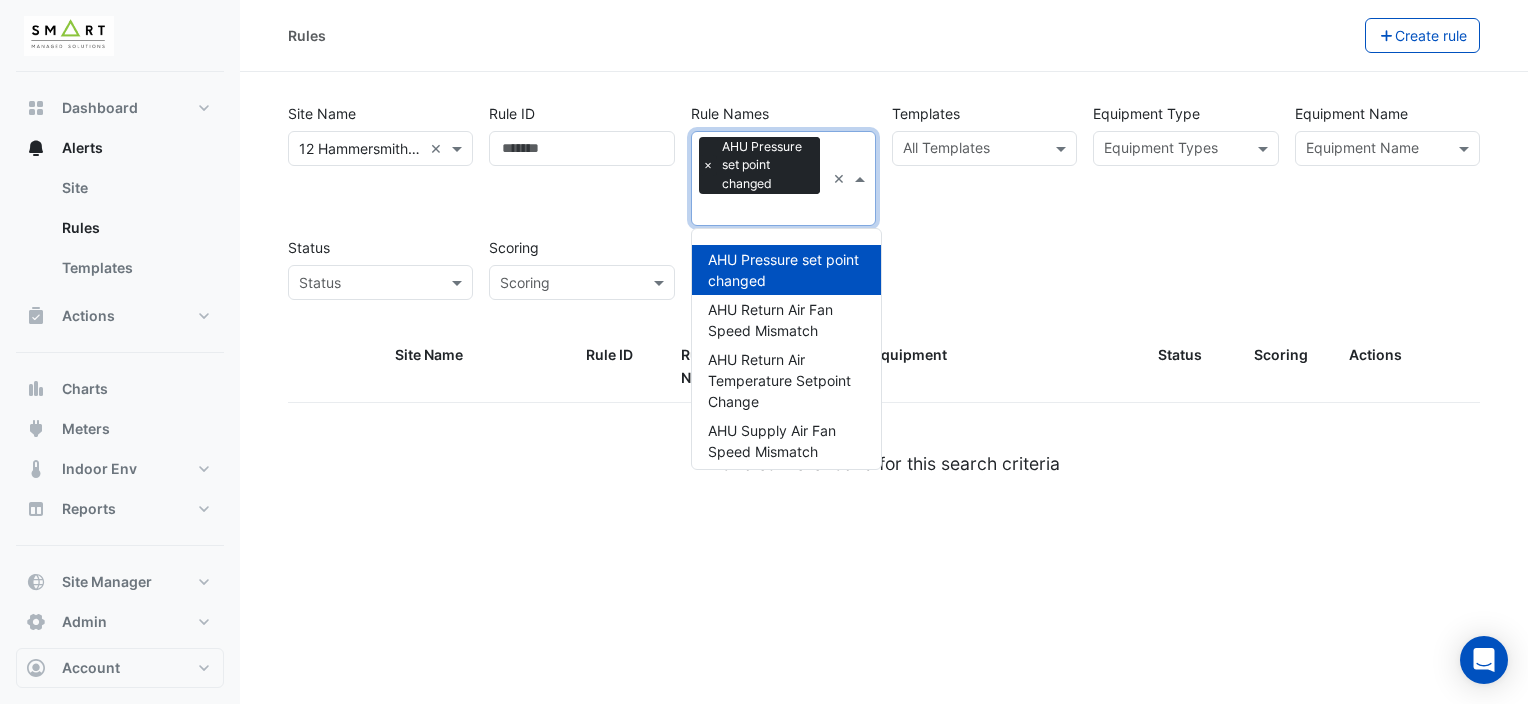 click on "×" at bounding box center (708, 165) 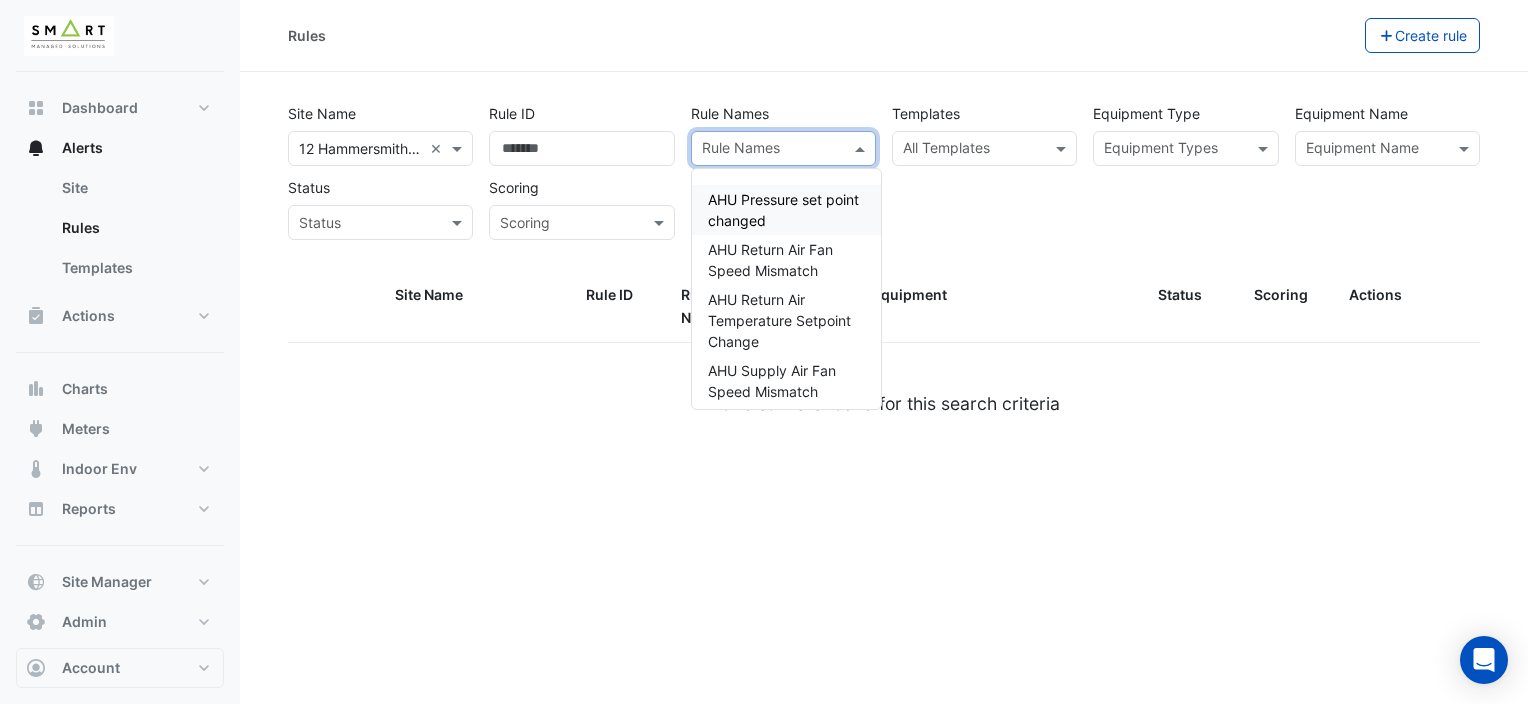 click on "Site Name
All Sites × [LOCATION] ×
Rule ID
Rule Names
Rule Names
AHU Pressure set point changed
AHU Return Air Fan Speed Mismatch
AHU Return Air Temperature Setpoint Change
AHU Supply Air Fan Speed Mismatch
AHU Zone Temperature Control Deadband Optimisation
AHU Zone Temperature Control Deadband Optimisation - w/ max zone temp deviation
AHU Zone Temperature Setpoint Change
AHU Zone Temperature Setpoint Optimisation" 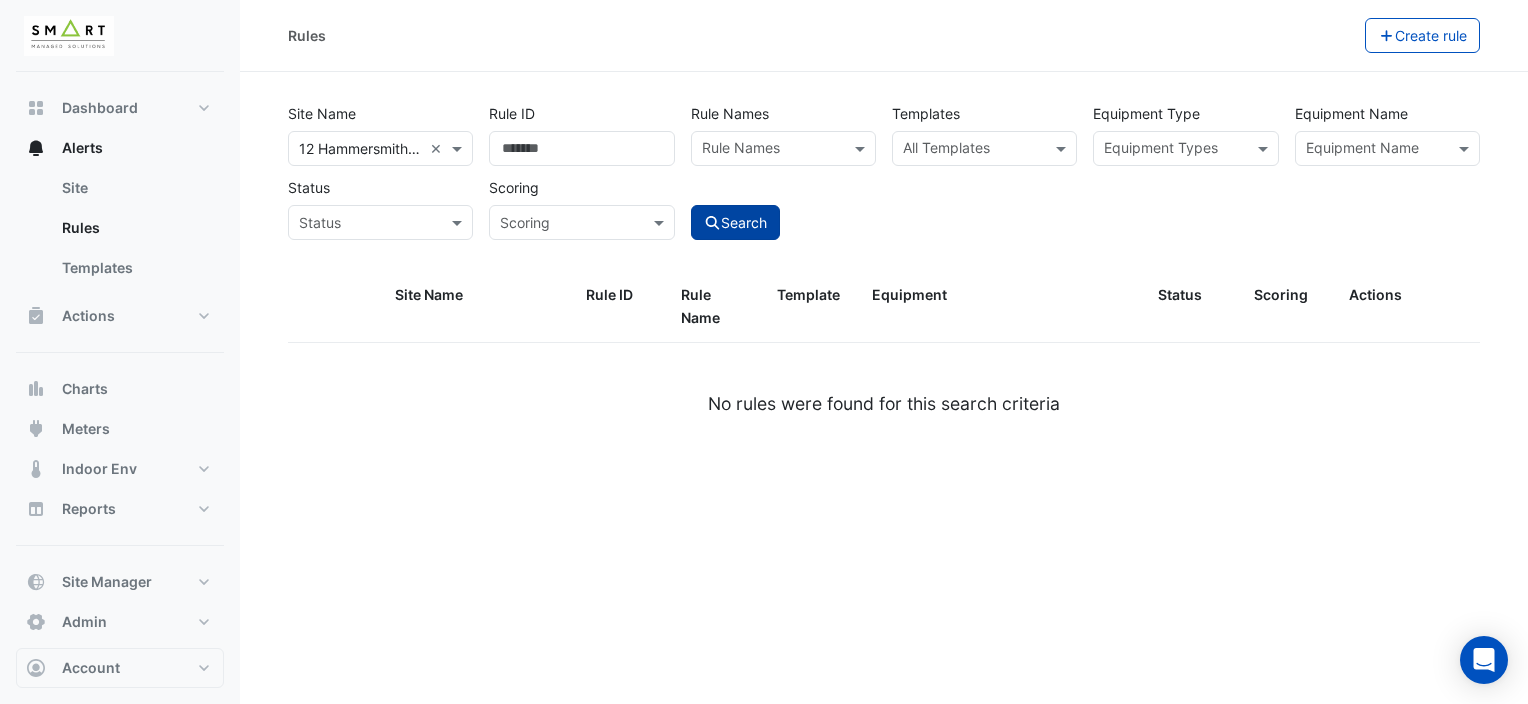 click on "Search" 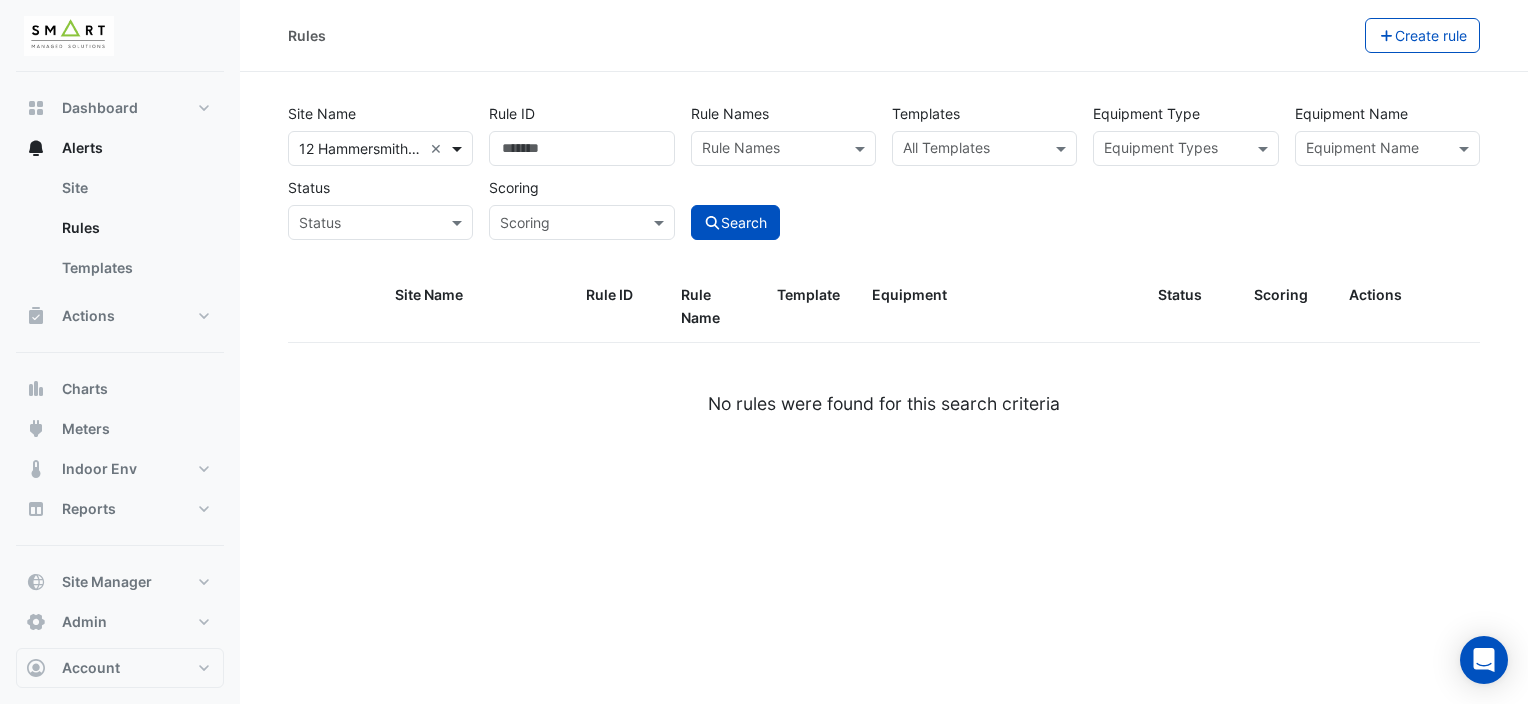 click at bounding box center [459, 148] 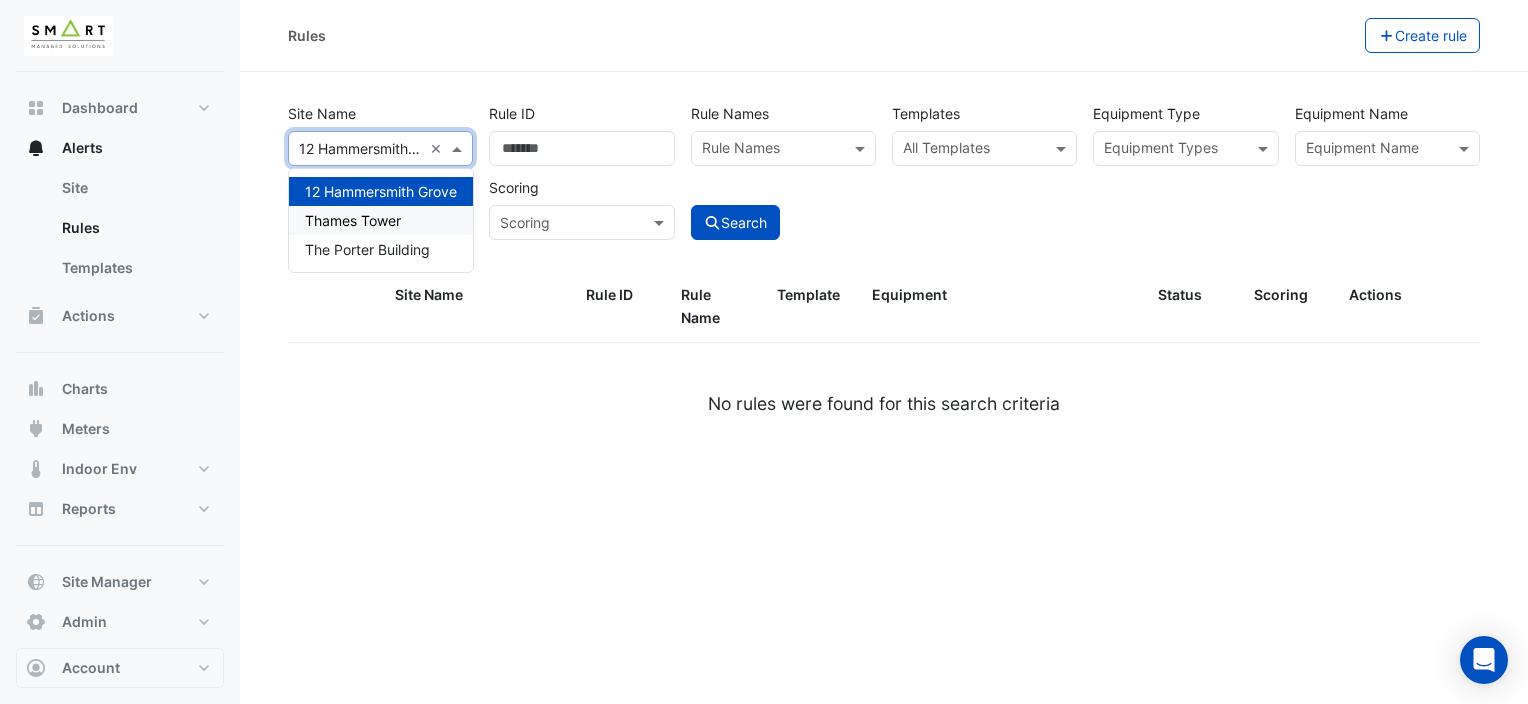 click on "Thames Tower" at bounding box center (381, 220) 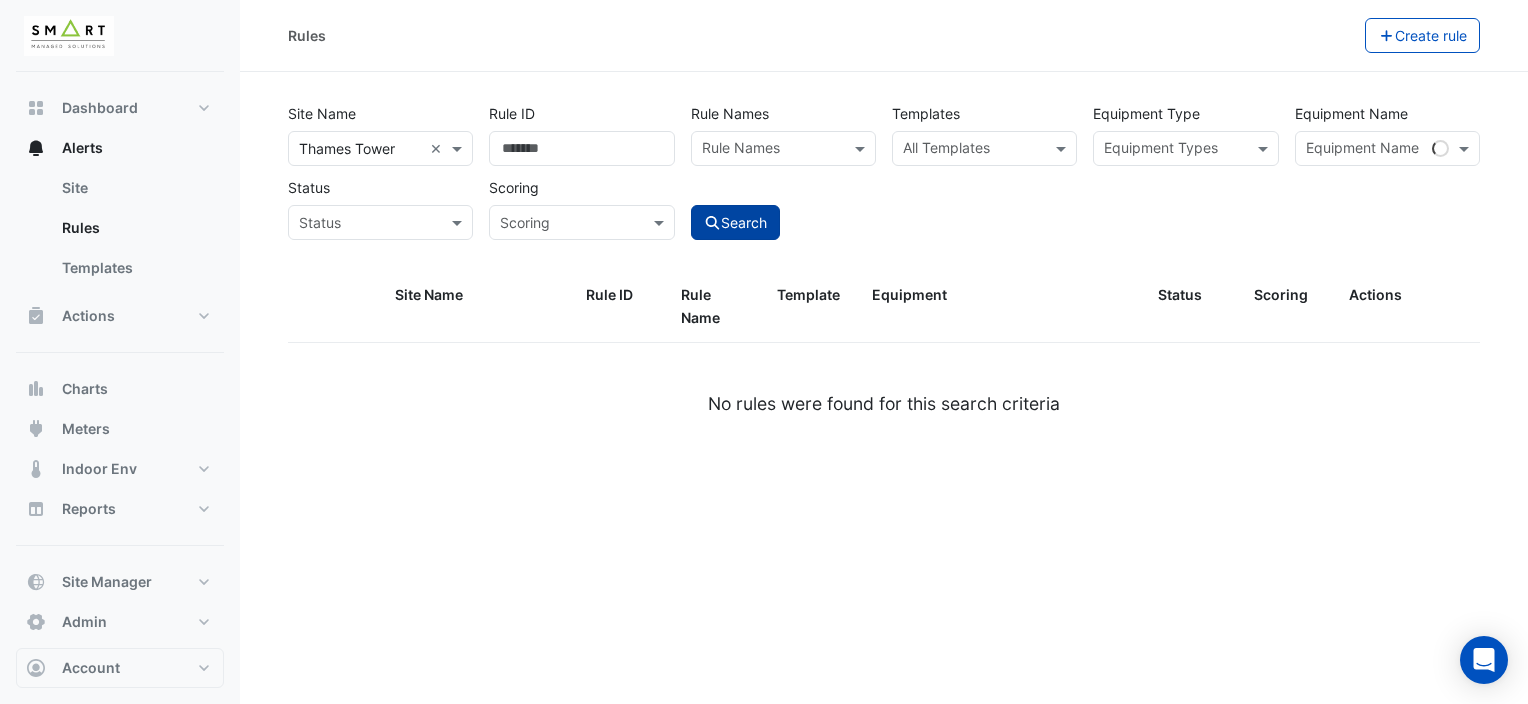 click on "Search" 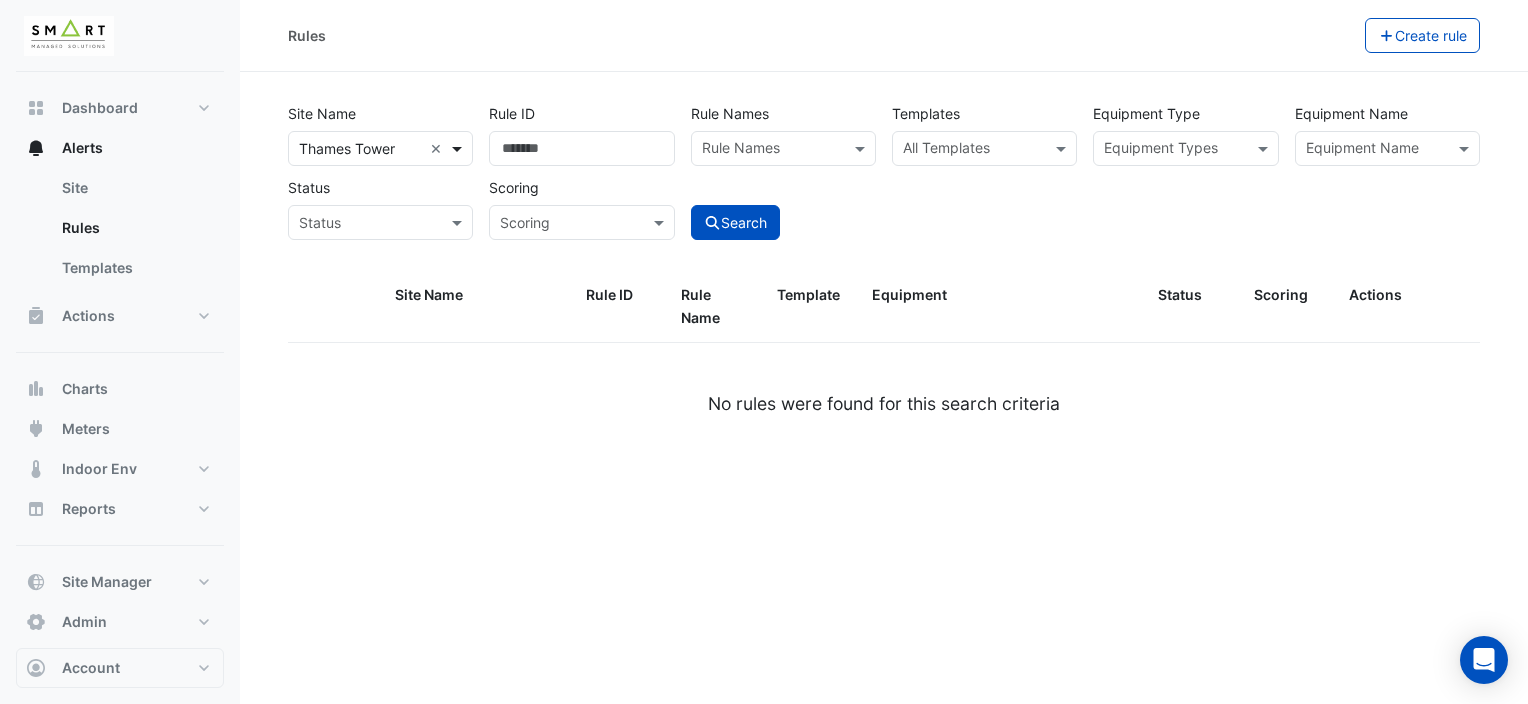 click at bounding box center [459, 148] 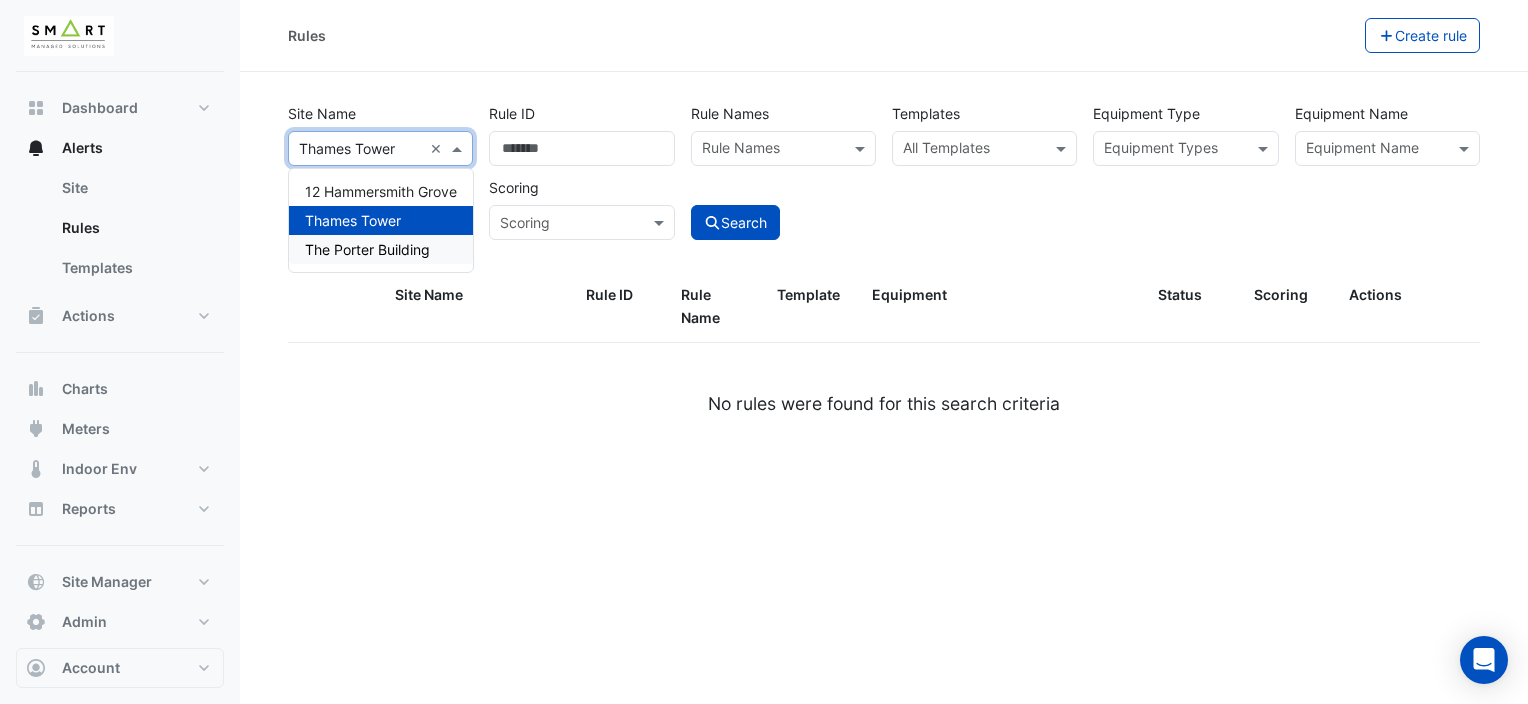 click on "The Porter Building" at bounding box center (381, 249) 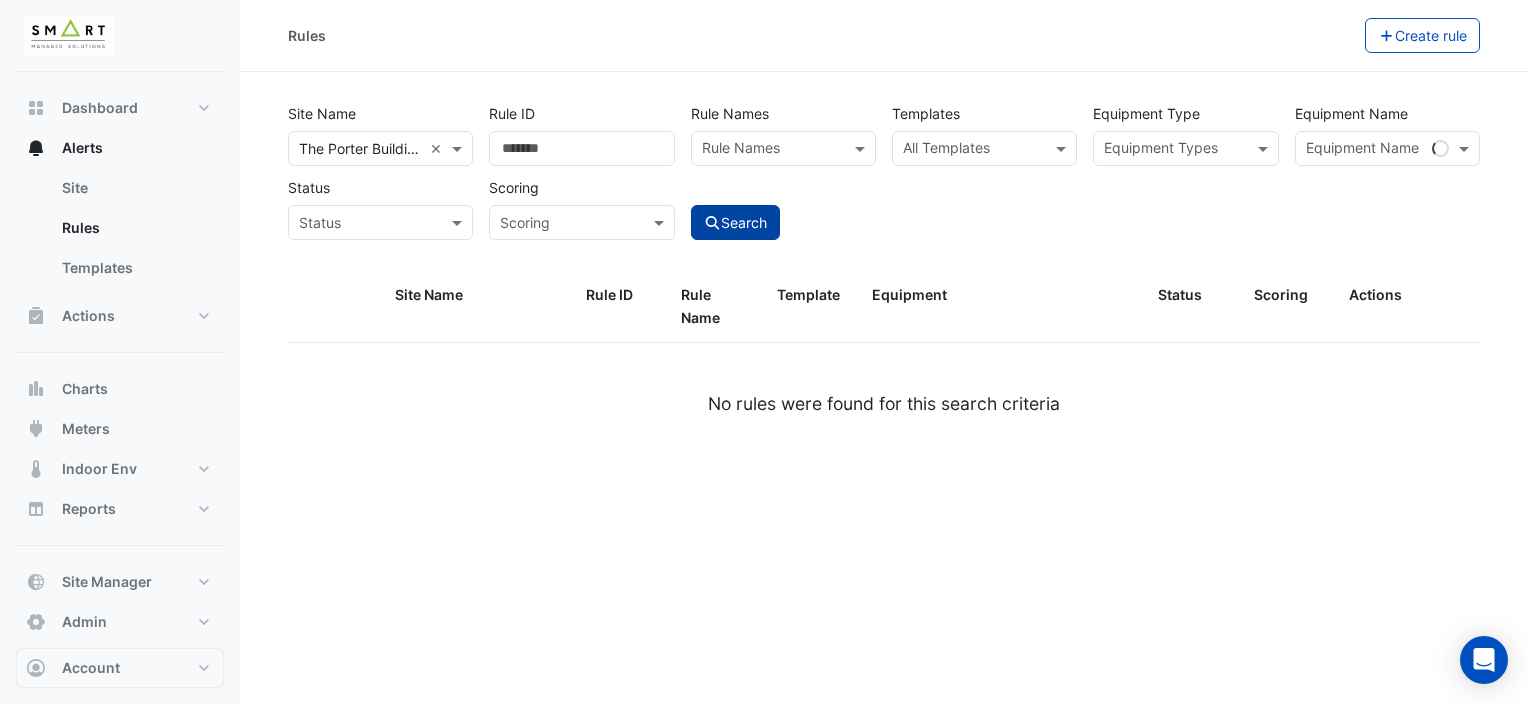 click on "Search" 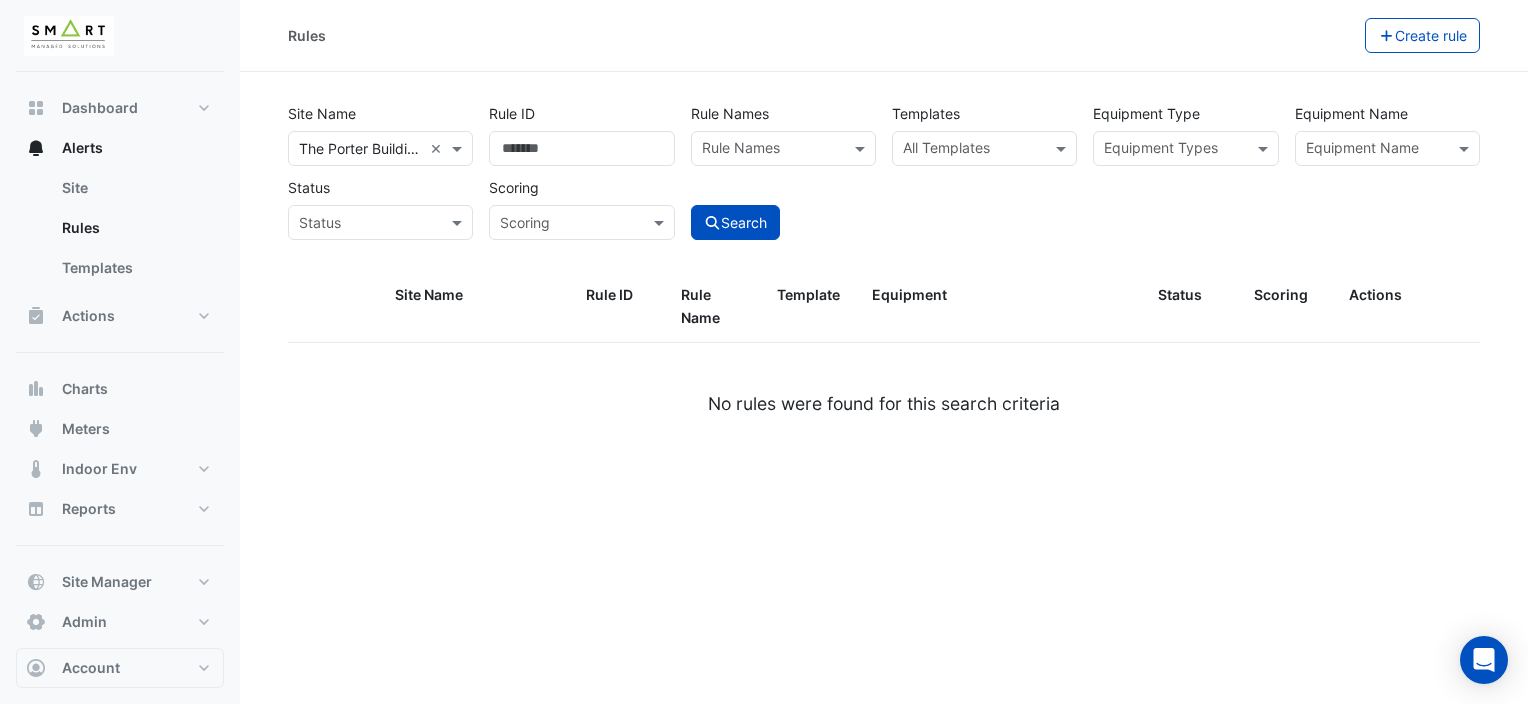 click at bounding box center [862, 148] 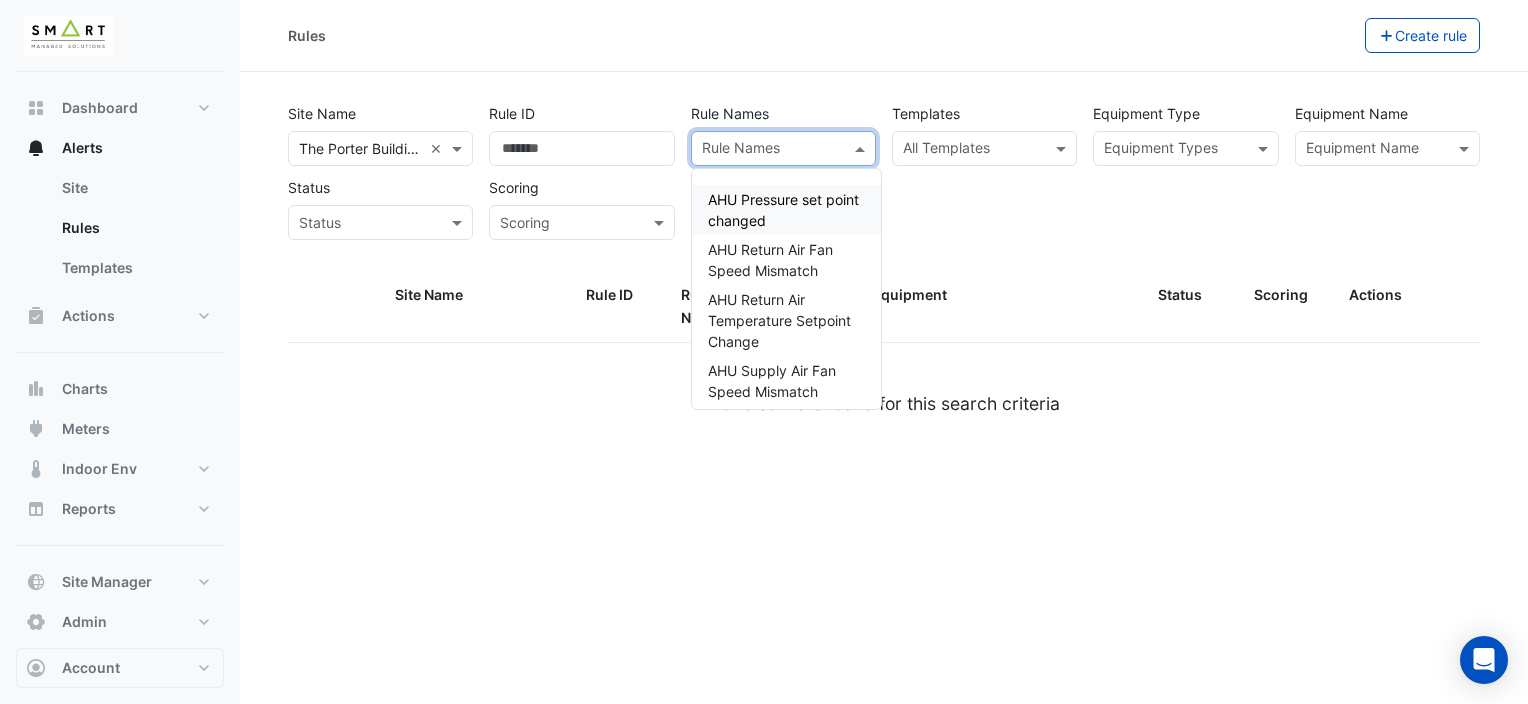 click on "AHU Pressure set point changed" at bounding box center (783, 210) 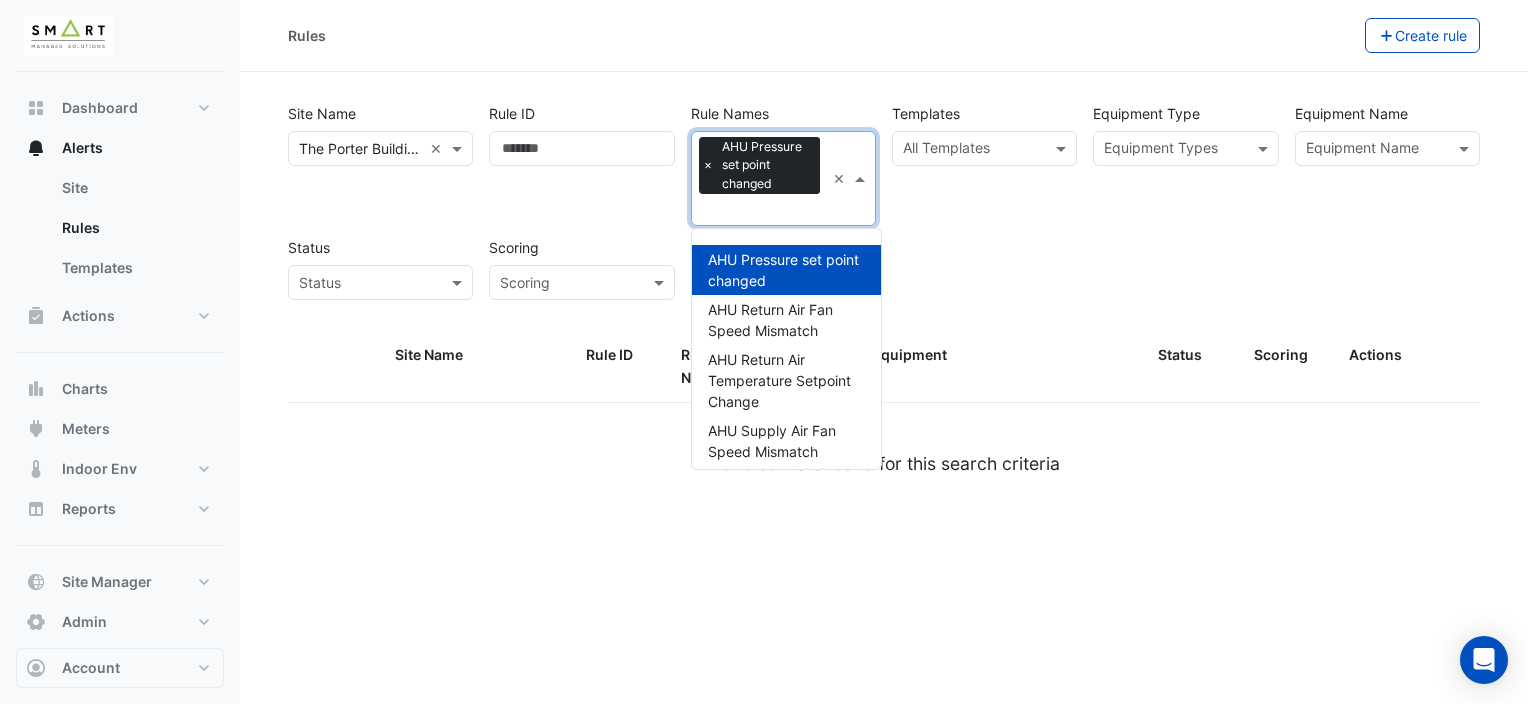 click on "Site Name
All Sites × [LOCATION] ×
Rule ID
Rule Names
Rule Names
×
AHU Pressure set point changed
×
AHU Pressure set point changed
AHU Return Air Fan Speed Mismatch
AHU Return Air Temperature Setpoint Change
AHU Supply Air Fan Speed Mismatch
AHU Zone Temperature Control Deadband Optimisation
AHU Zone Temperature Control Deadband Optimisation - w/ max zone temp deviation" 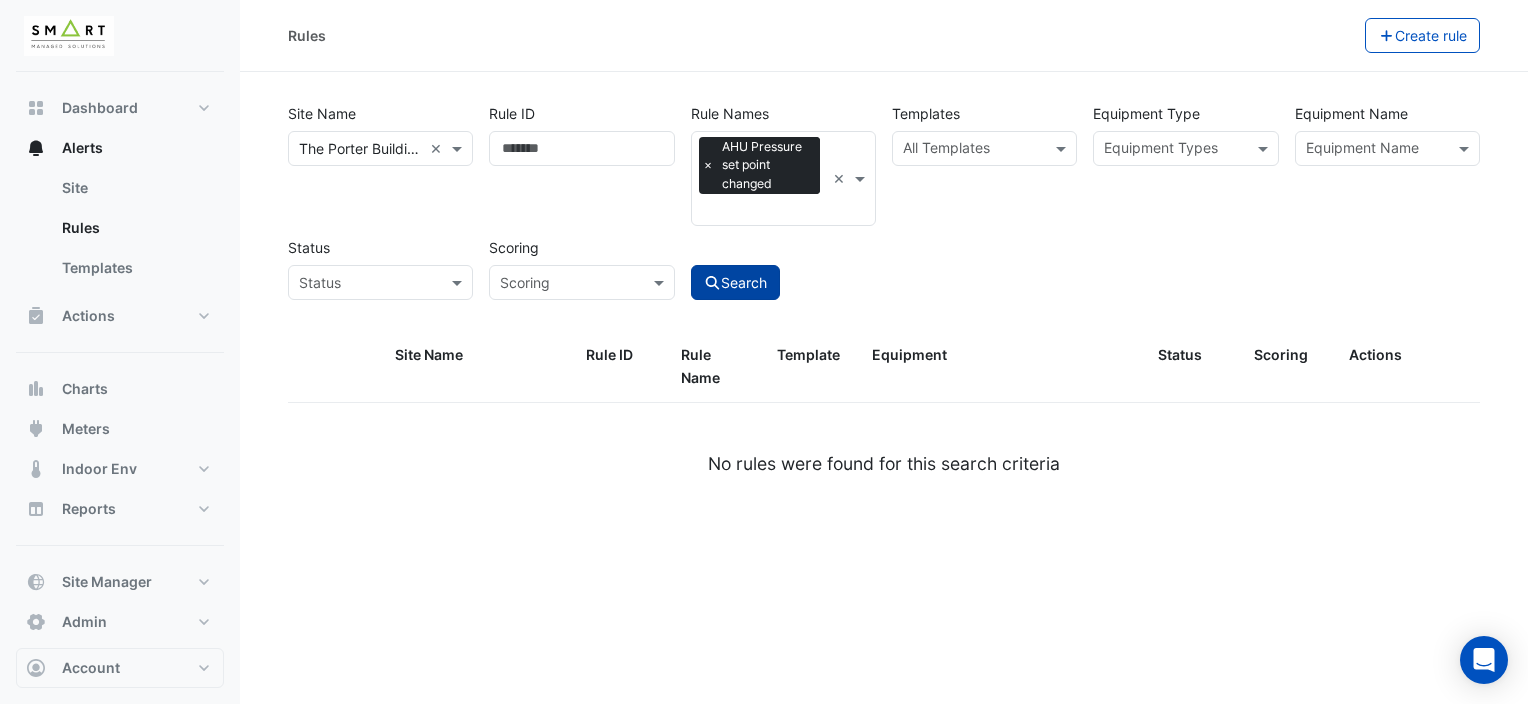 click on "Search" 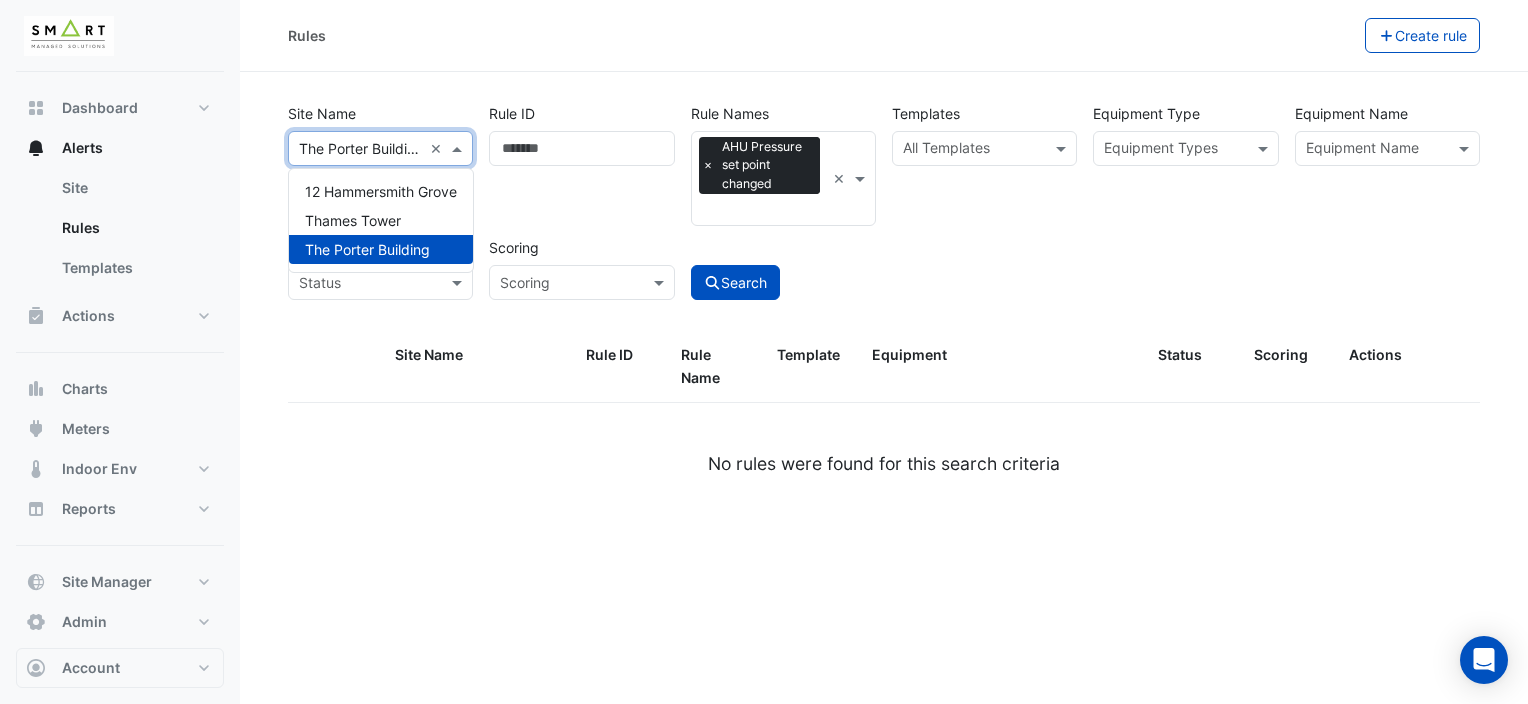 click at bounding box center [360, 149] 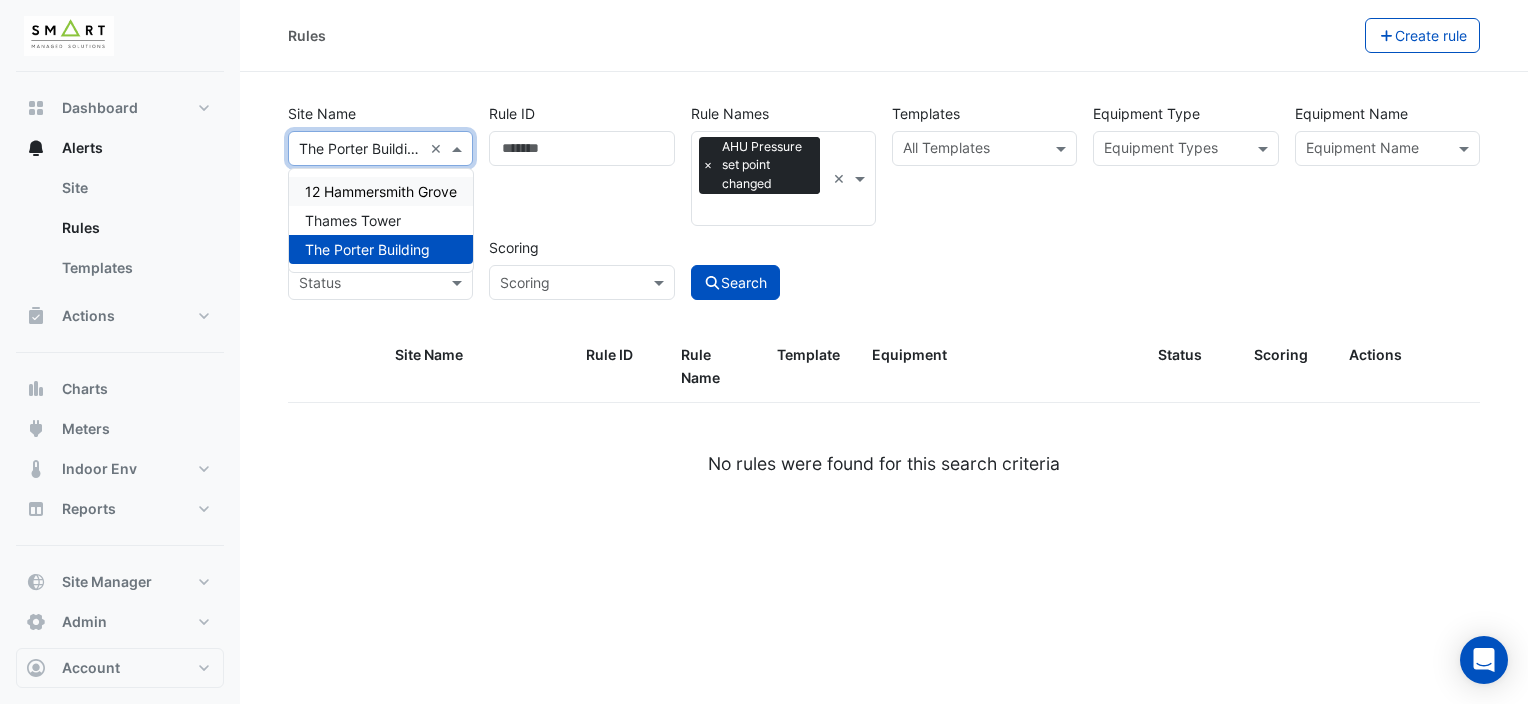click on "12 Hammersmith Grove" at bounding box center (381, 191) 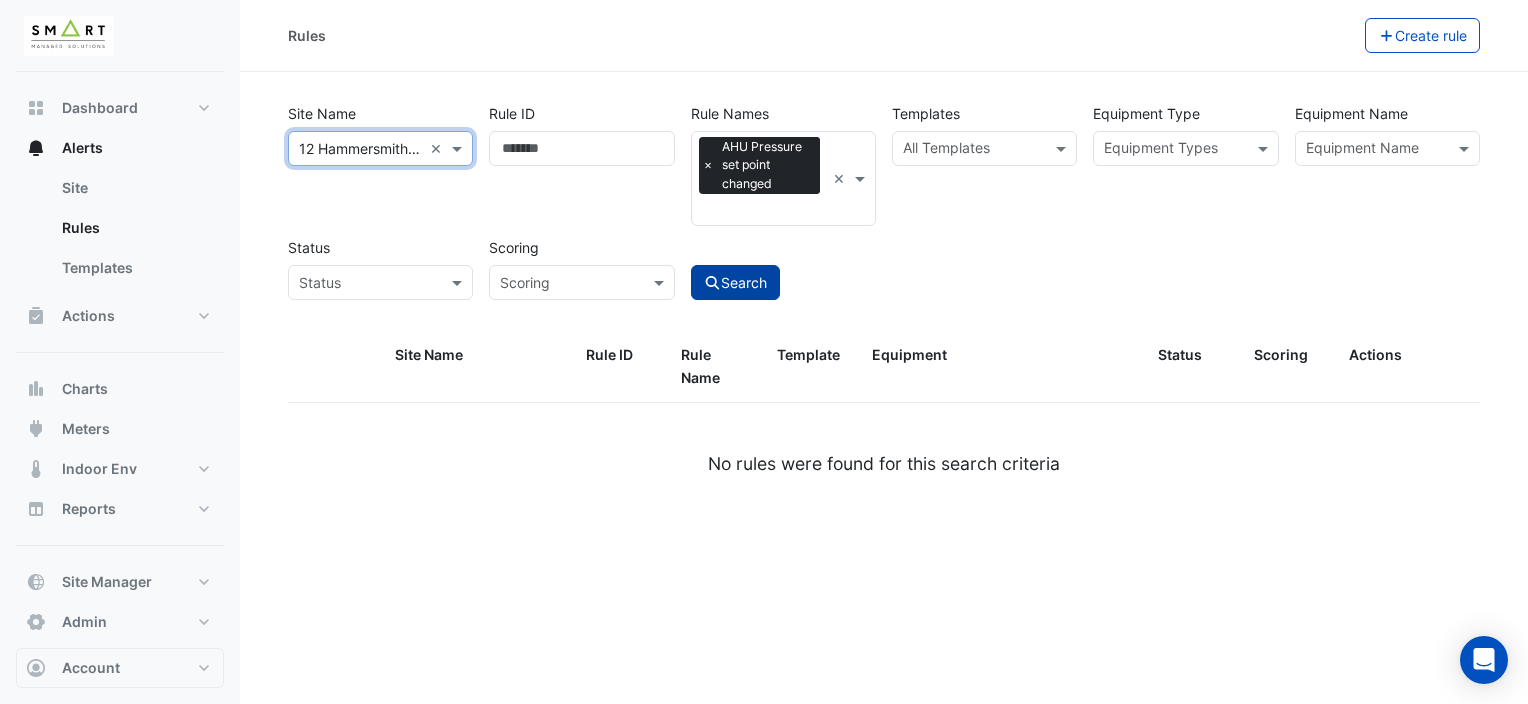 click on "Search" 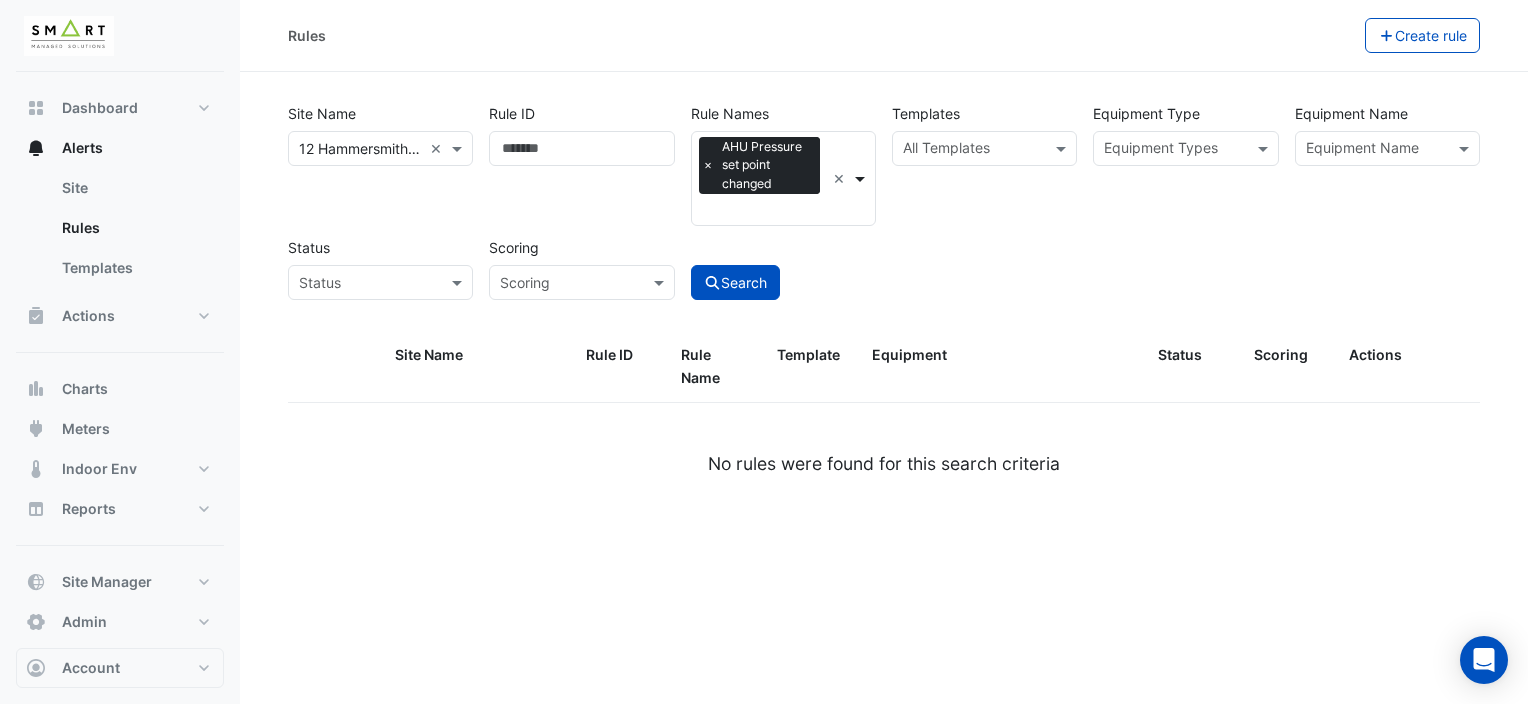 click at bounding box center [862, 178] 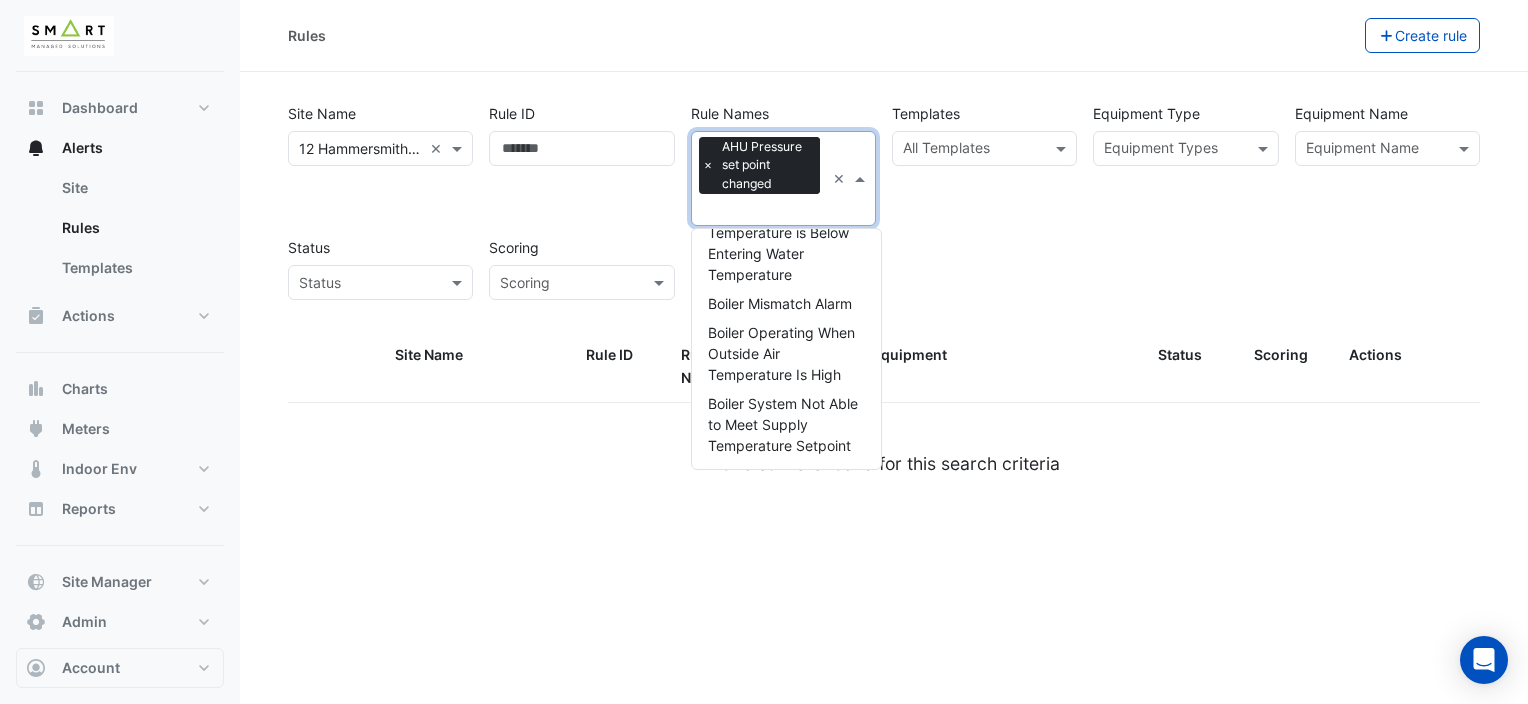 scroll, scrollTop: 1000, scrollLeft: 0, axis: vertical 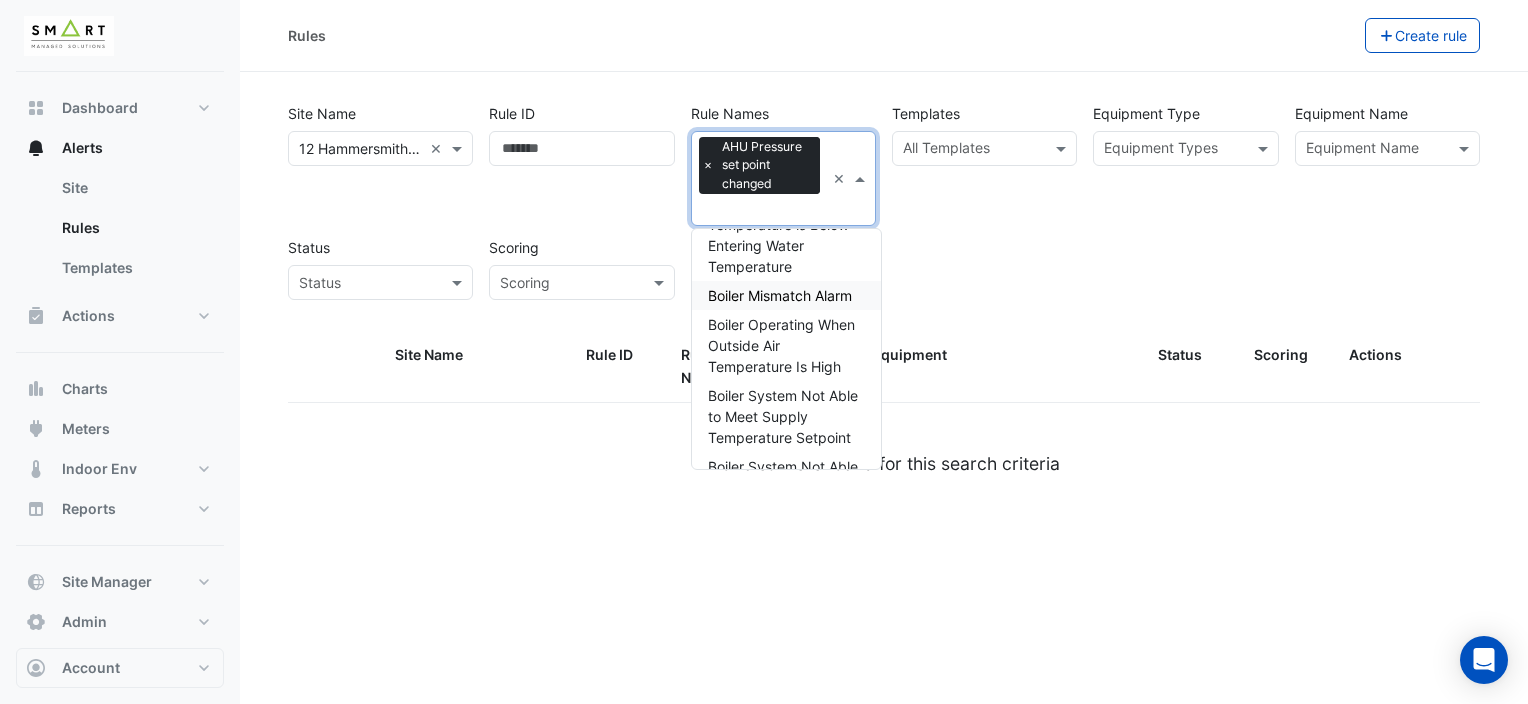 click on "Site Name
All Sites × [LOCATION] ×
Rule ID
Rule Names
Rule Names
×
AHU Pressure set point changed
×
AHU Pressure set point changed
AHU Return Air Fan Speed Mismatch
AHU Return Air Temperature Setpoint Change
AHU Supply Air Fan Speed Mismatch
AHU Zone Temperature Control Deadband Optimisation
AHU Zone Temperature Control Deadband Optimisation - w/ max zone temp deviation" 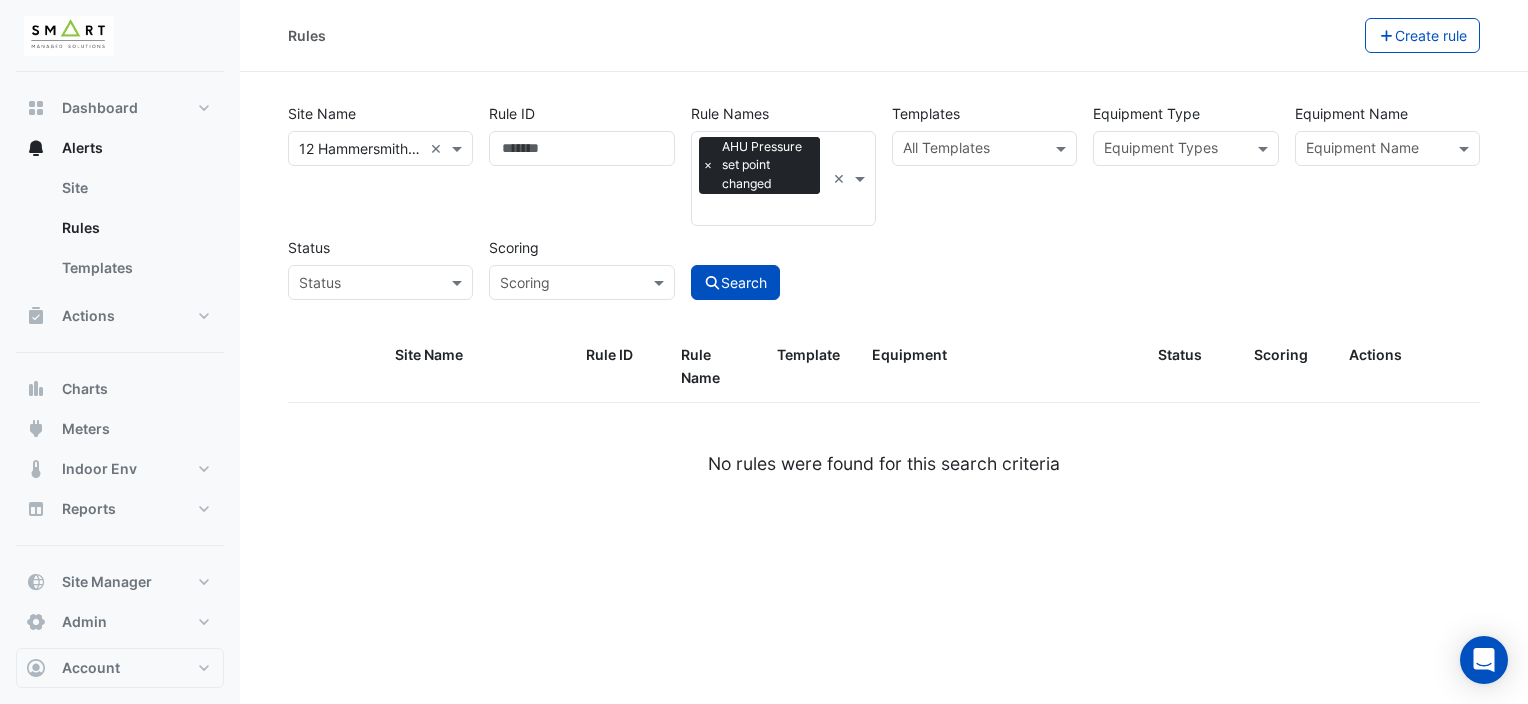 click on "Rule Names
×
AHU Pressure set point changed
×" at bounding box center [783, 178] 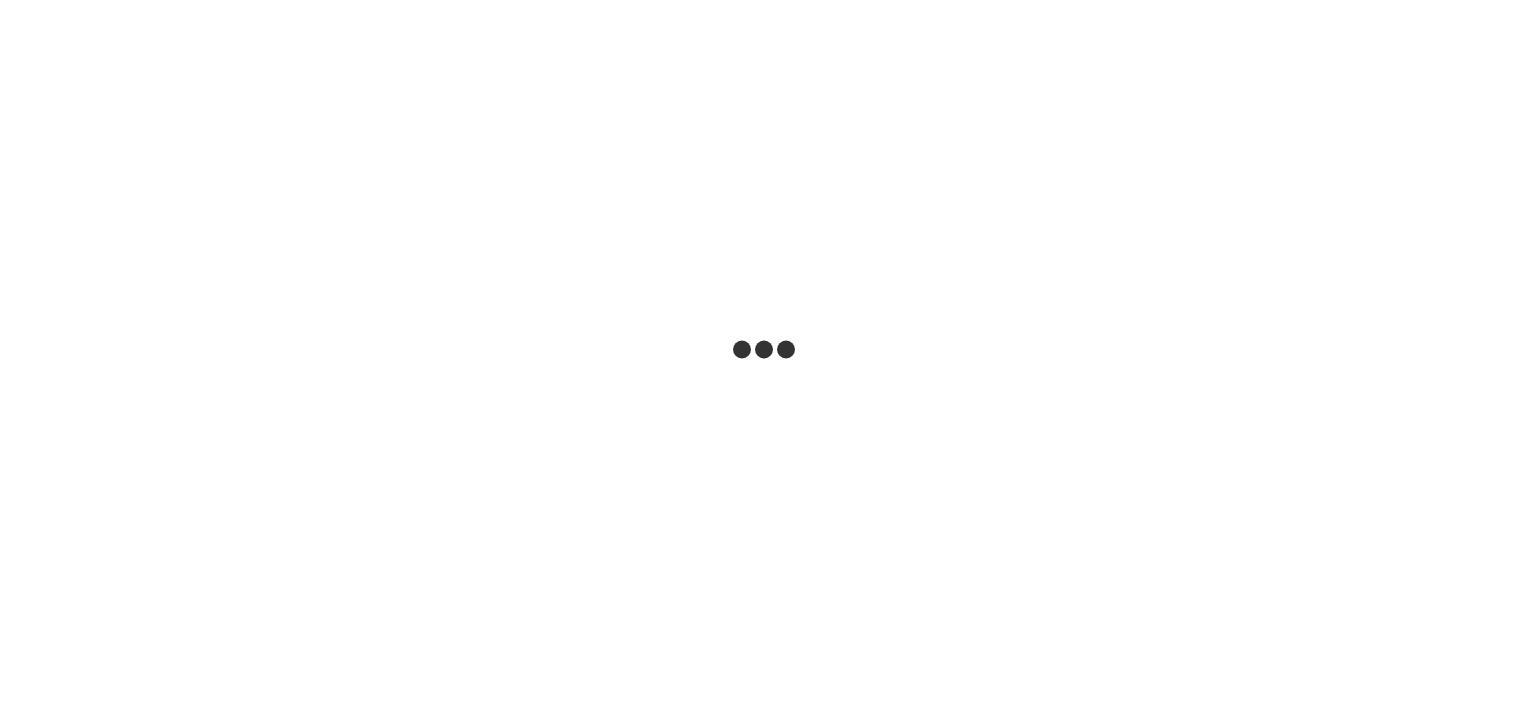 scroll, scrollTop: 0, scrollLeft: 0, axis: both 